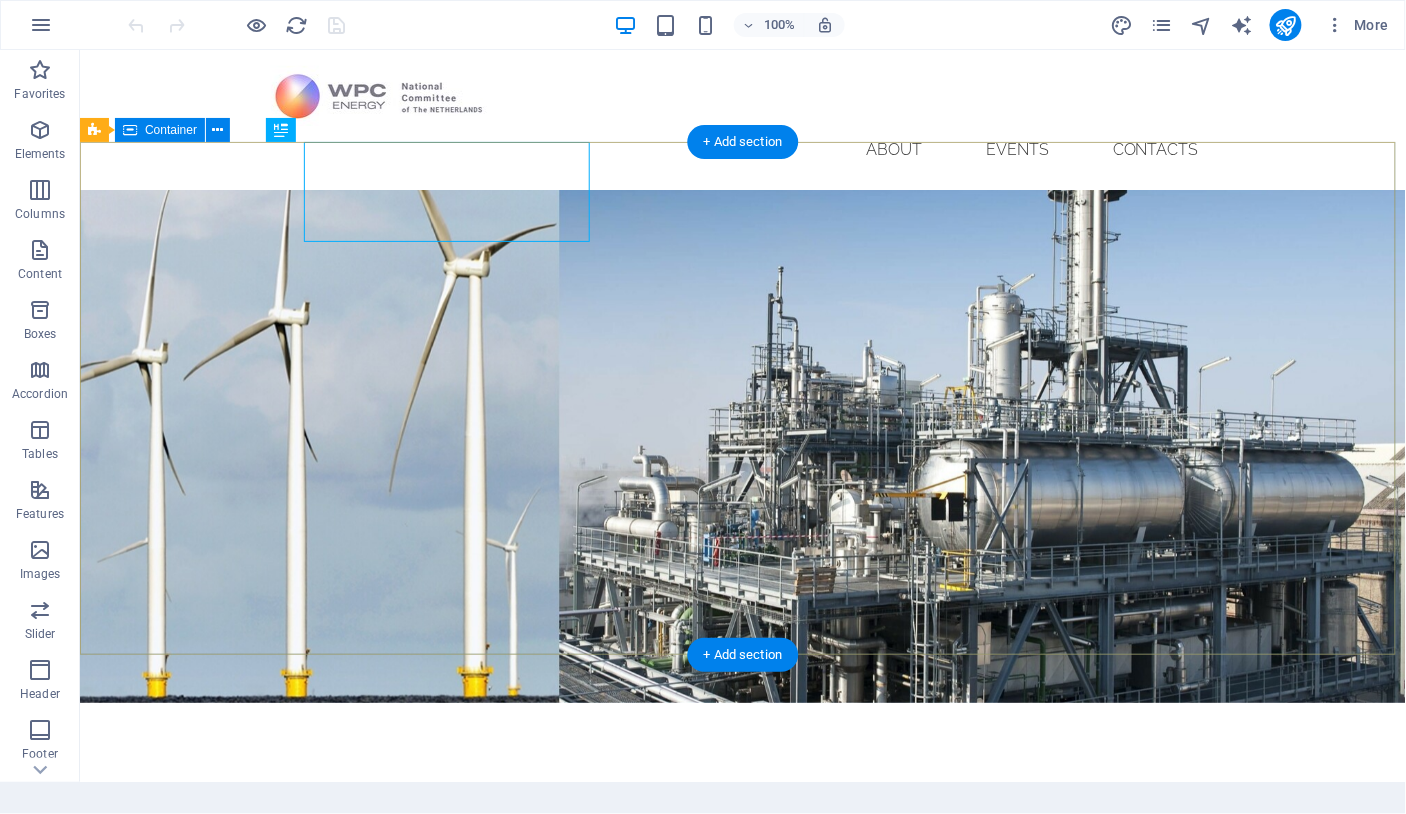 scroll, scrollTop: 0, scrollLeft: 0, axis: both 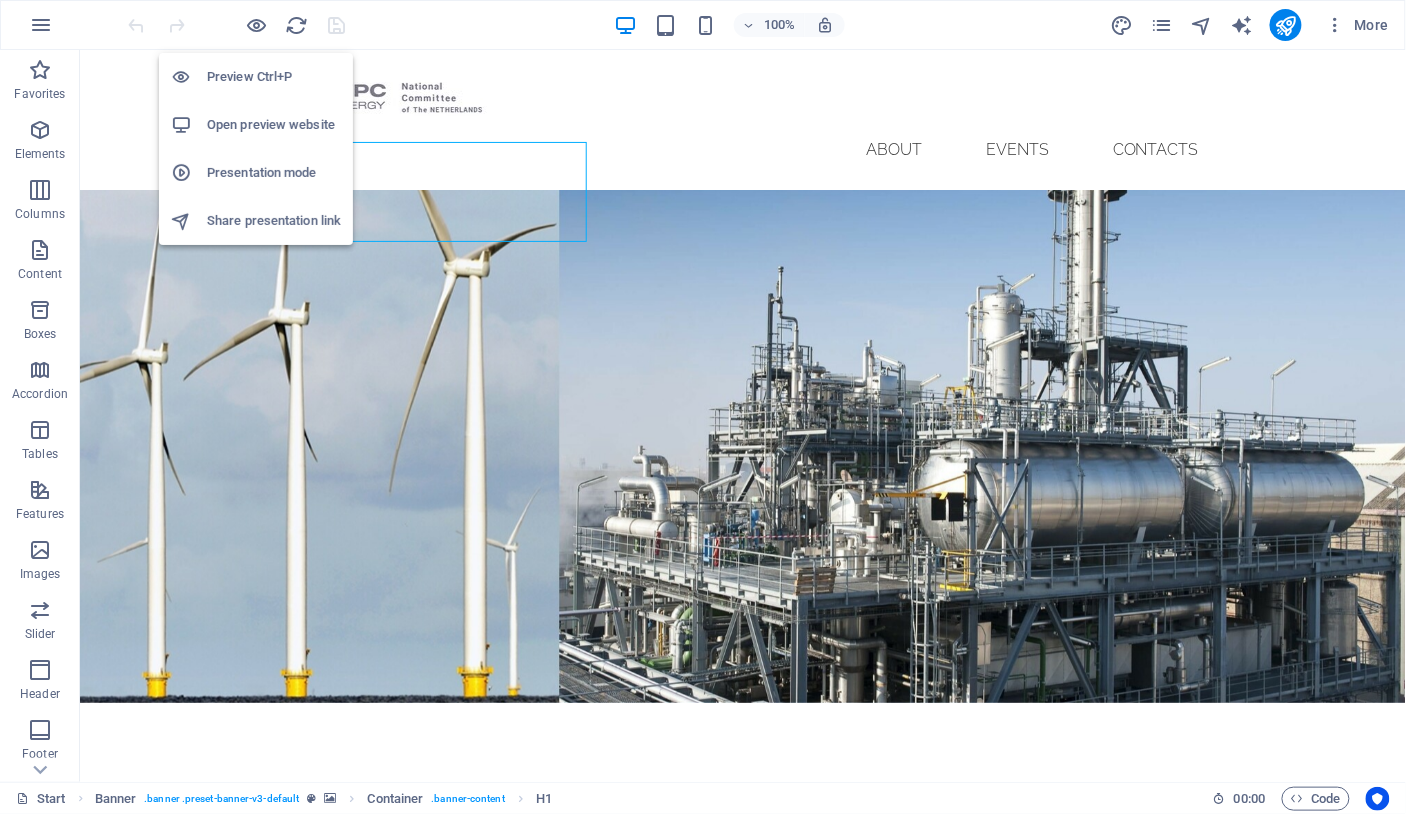 click on "Open preview website" at bounding box center [274, 125] 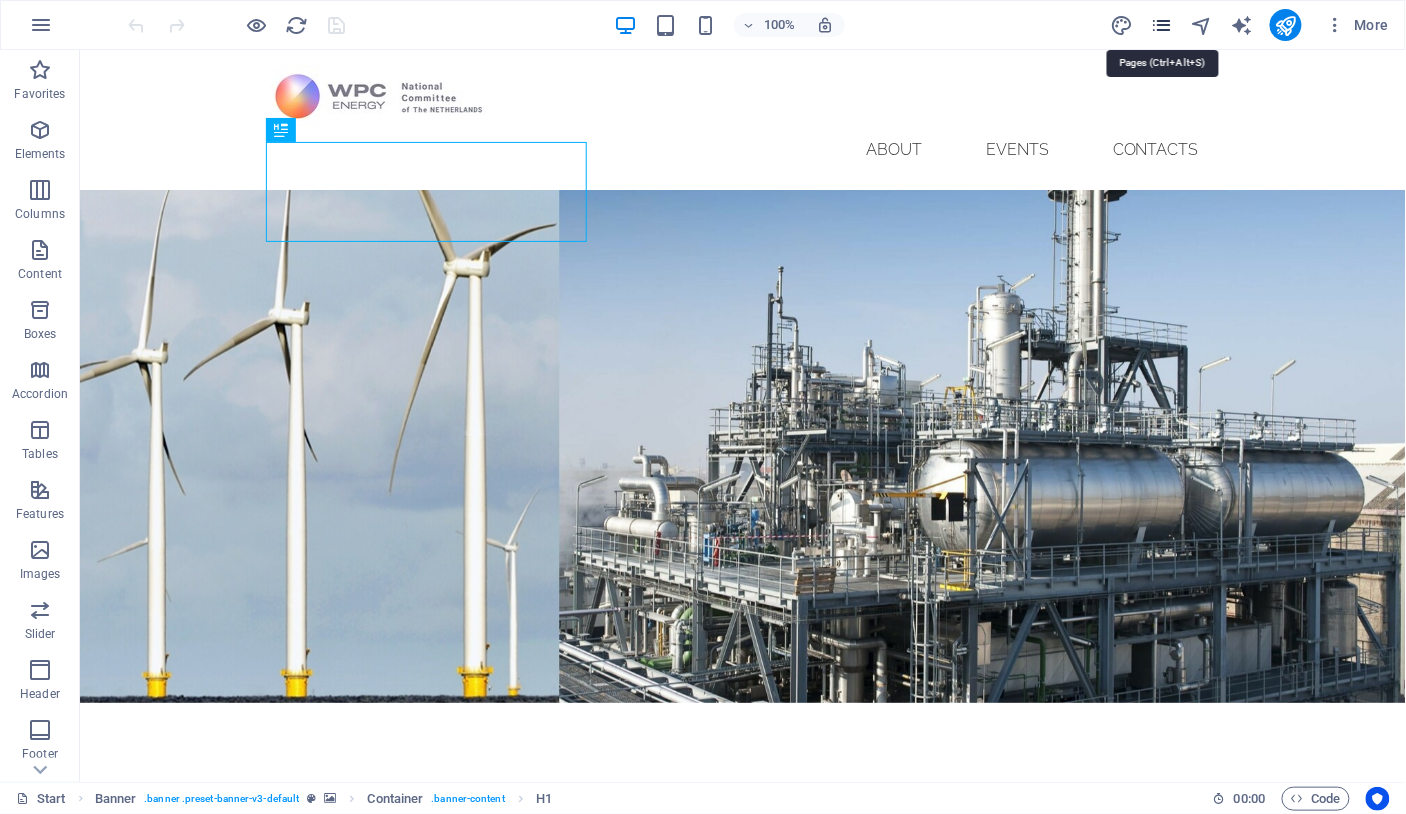 click at bounding box center [1161, 25] 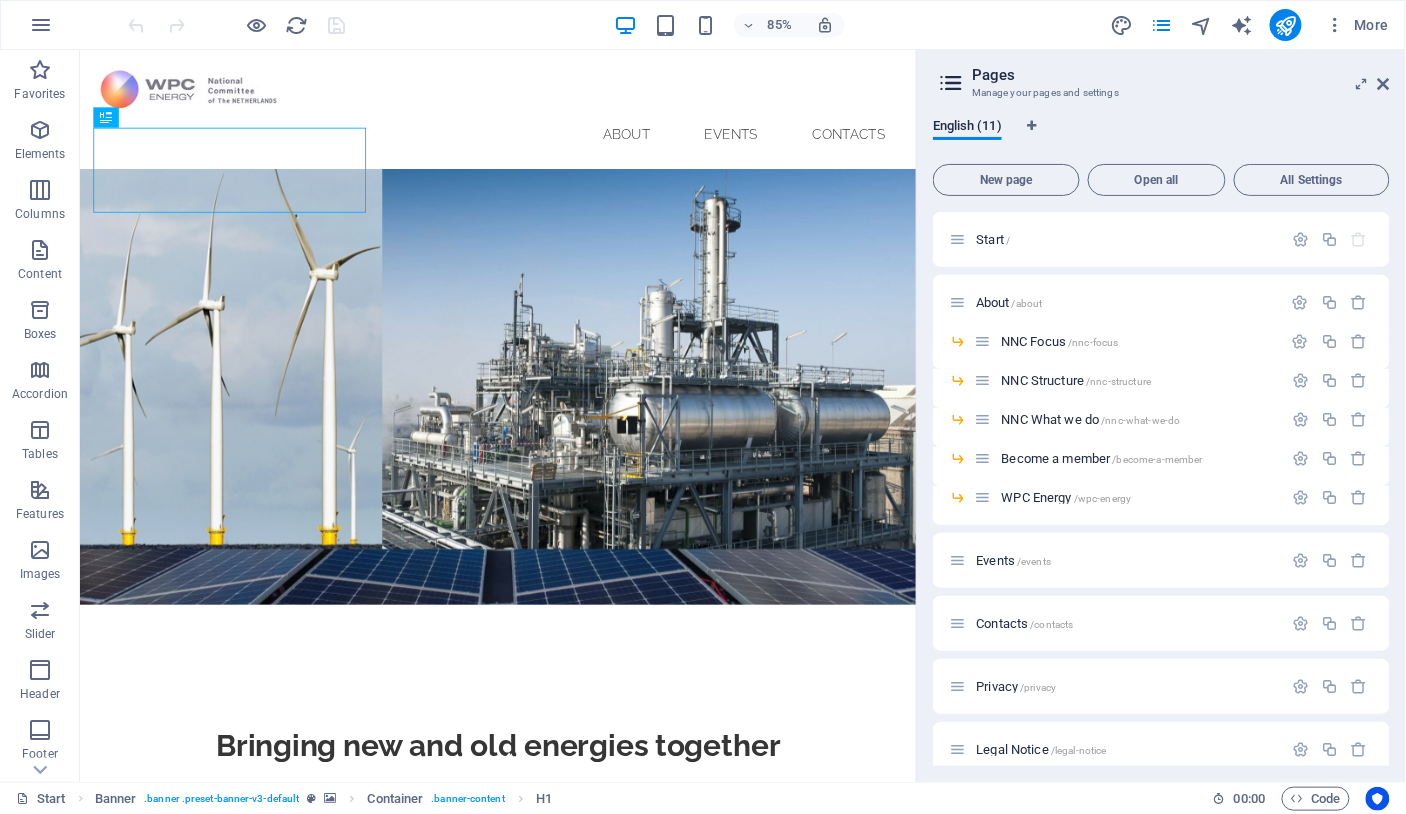 click on "Open all" at bounding box center [1157, 180] 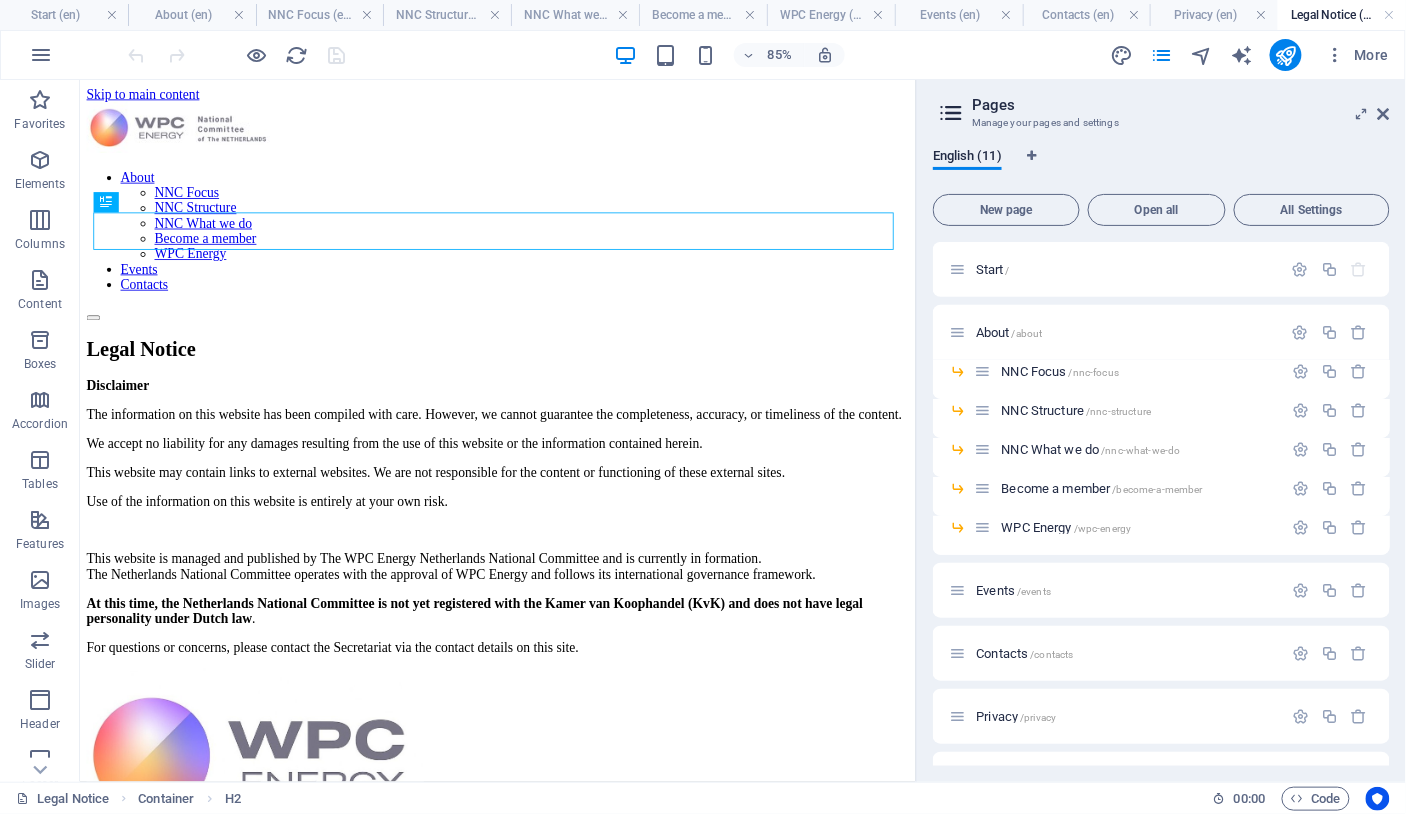 scroll, scrollTop: 0, scrollLeft: 0, axis: both 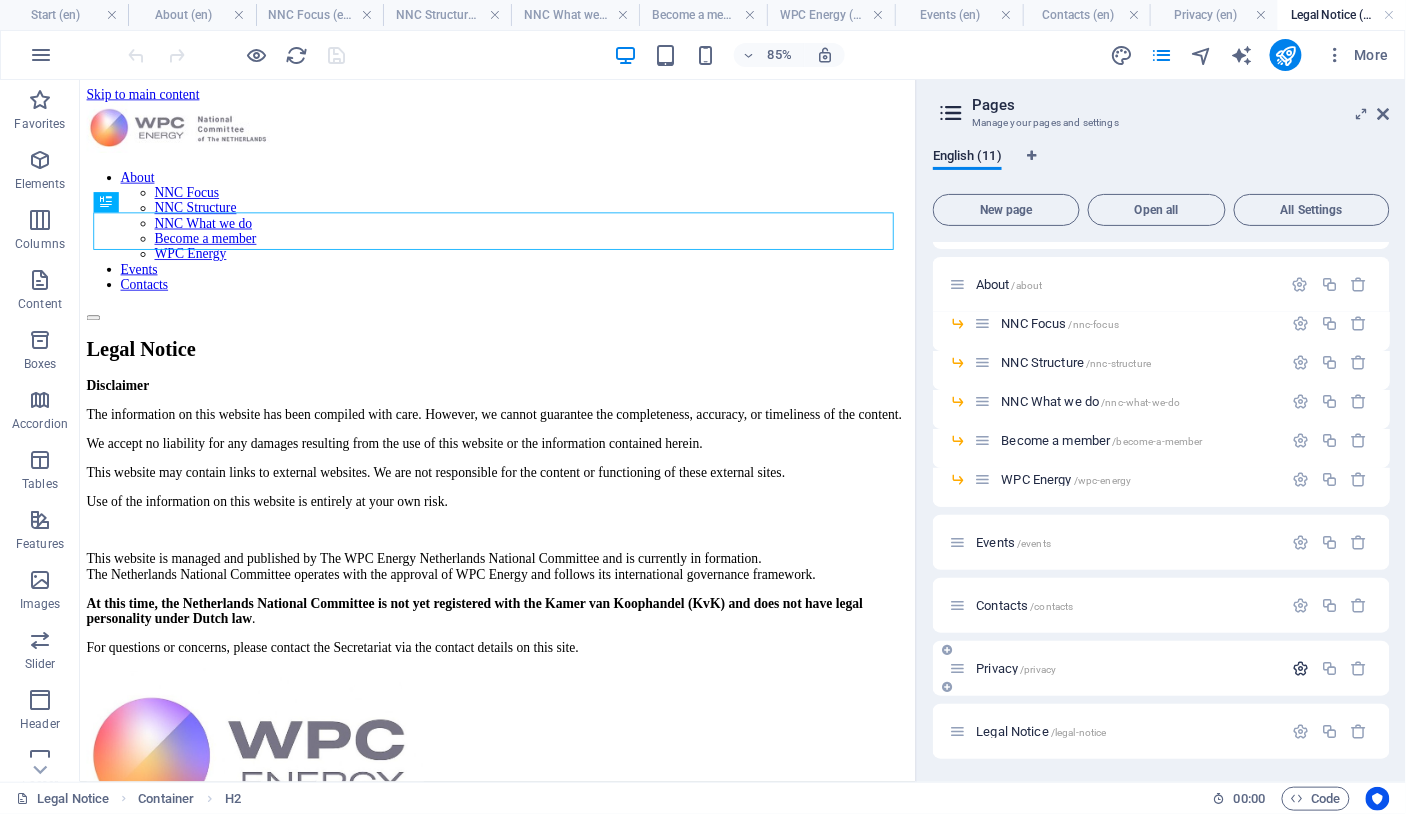 click at bounding box center [1300, 668] 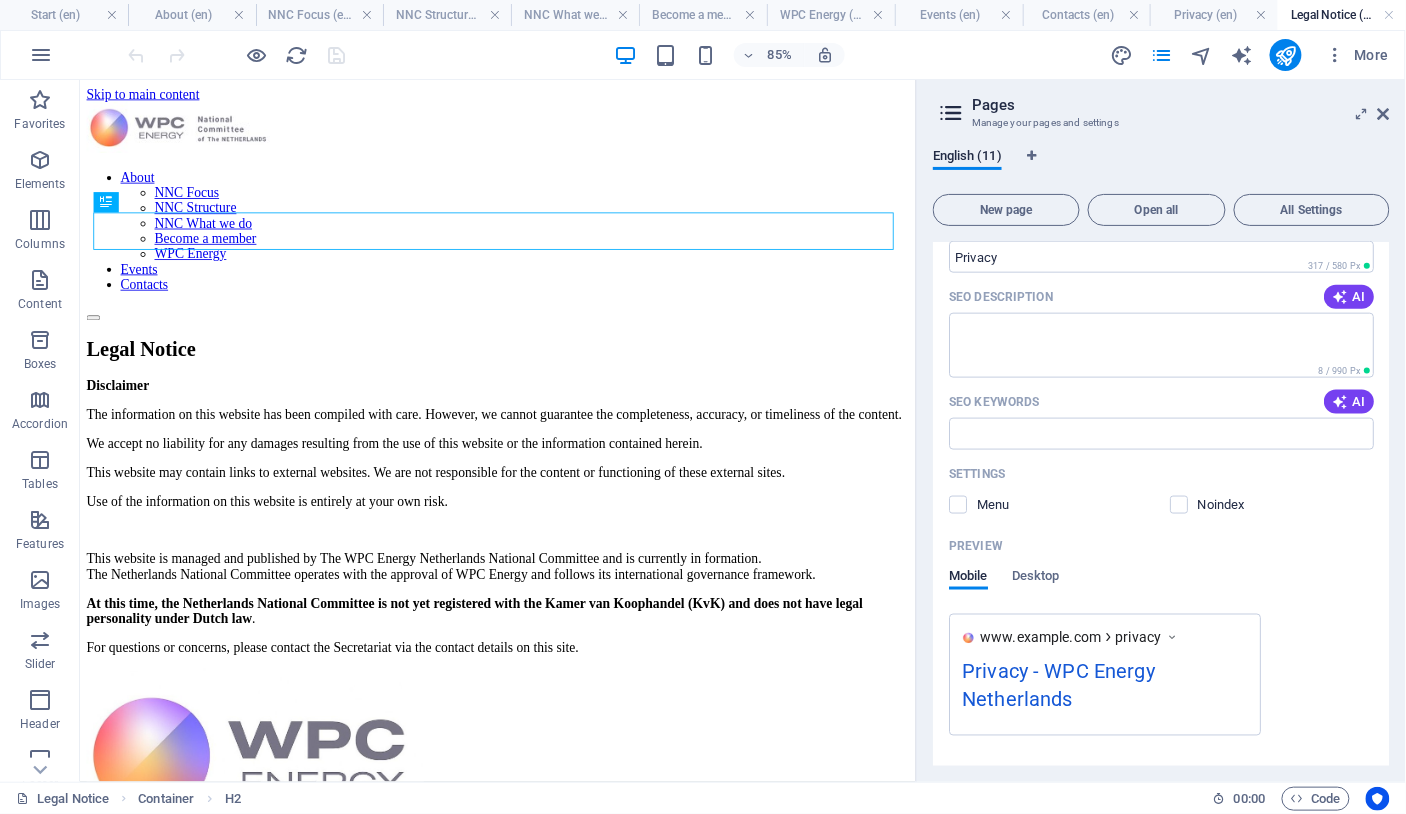 scroll, scrollTop: 801, scrollLeft: 0, axis: vertical 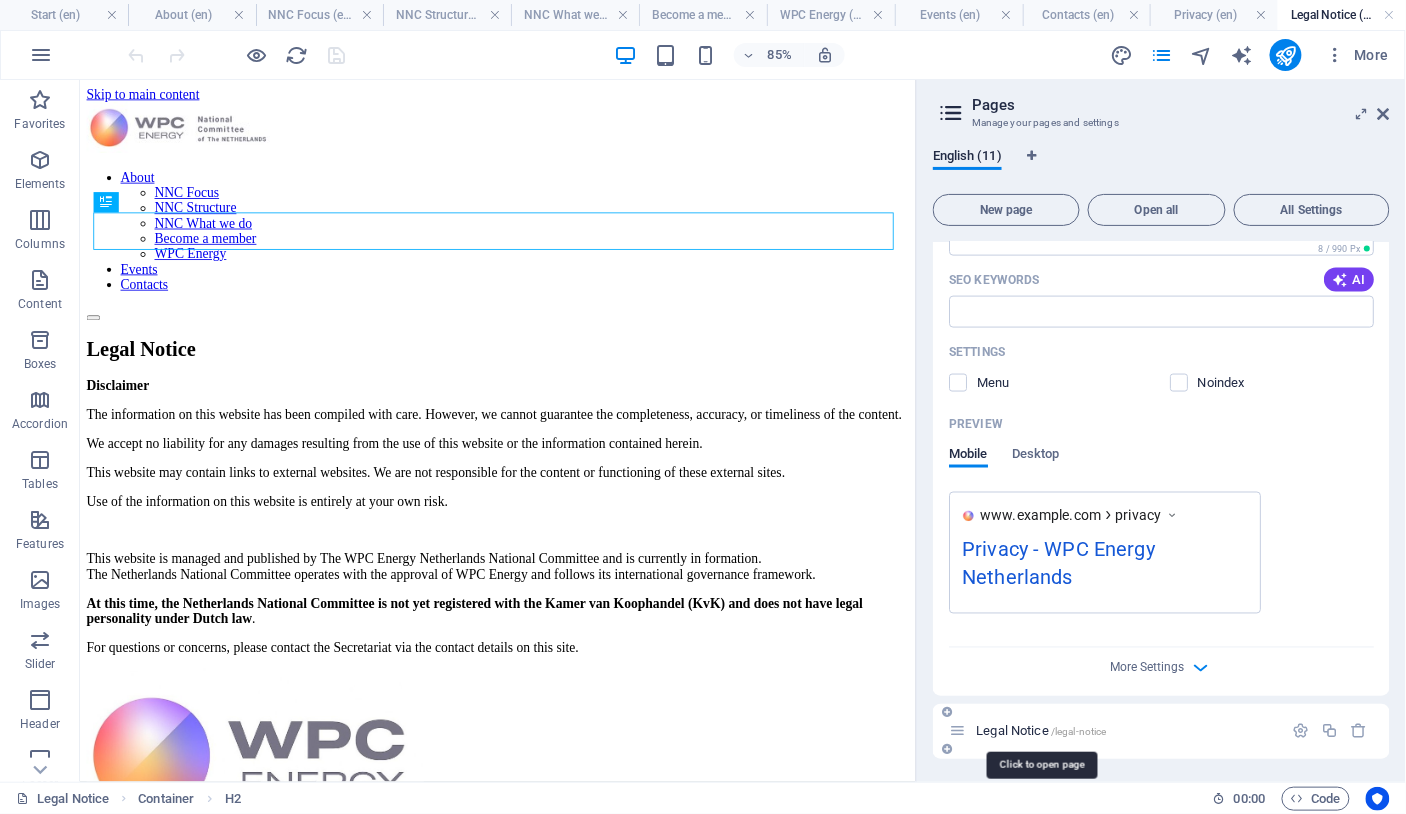 click on "Legal Notice /legal-notice" at bounding box center (1041, 731) 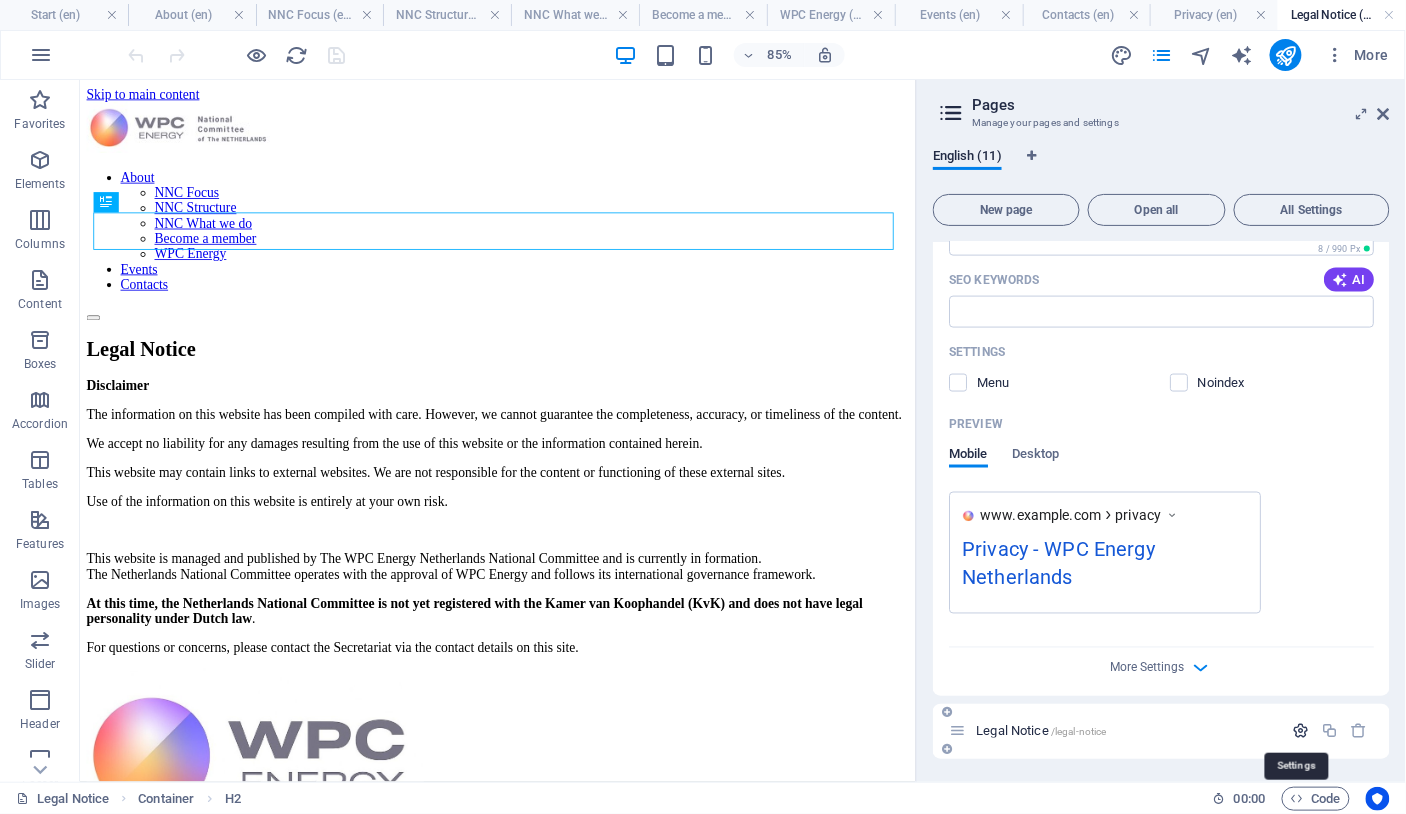 click at bounding box center [1300, 731] 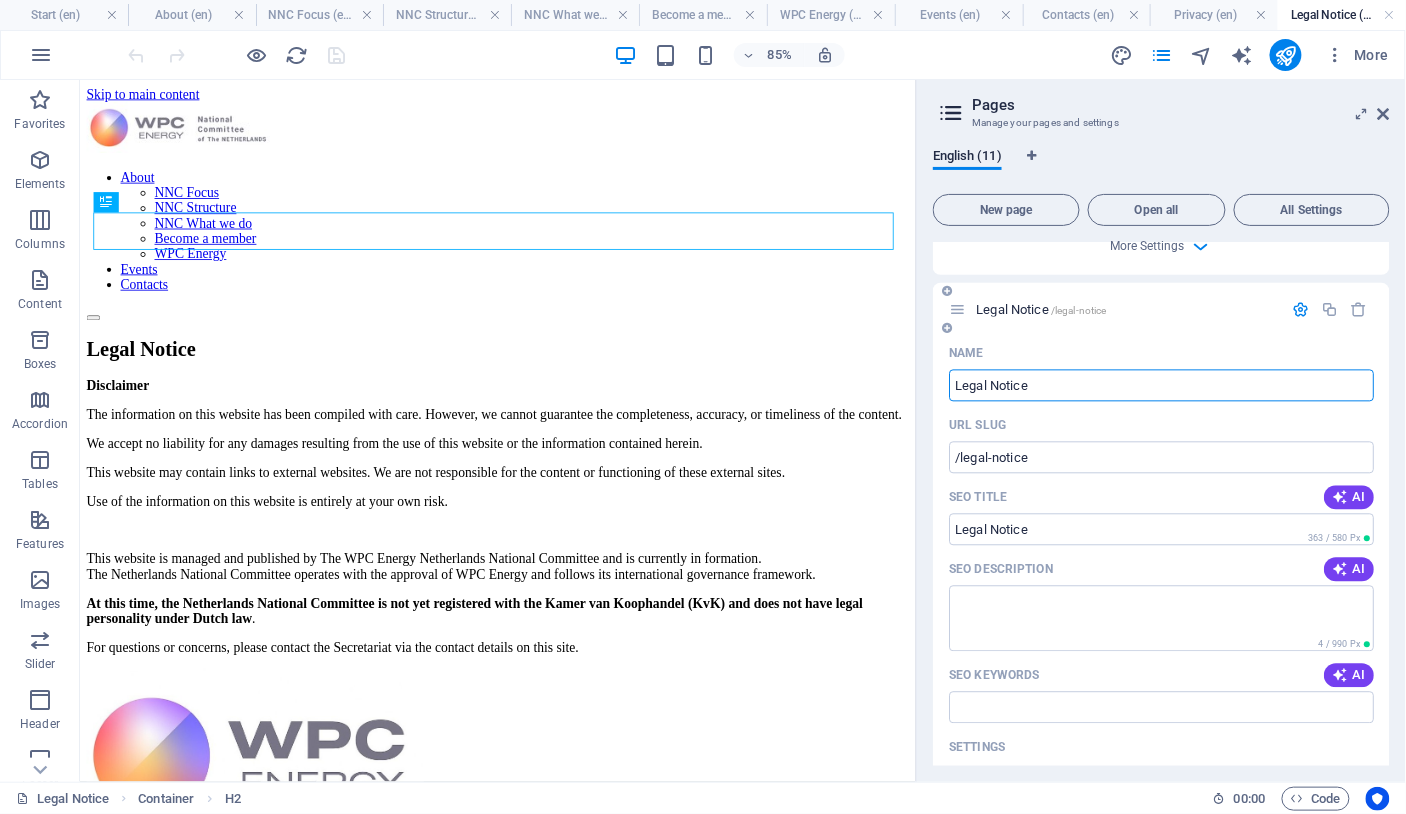 scroll, scrollTop: 1155, scrollLeft: 0, axis: vertical 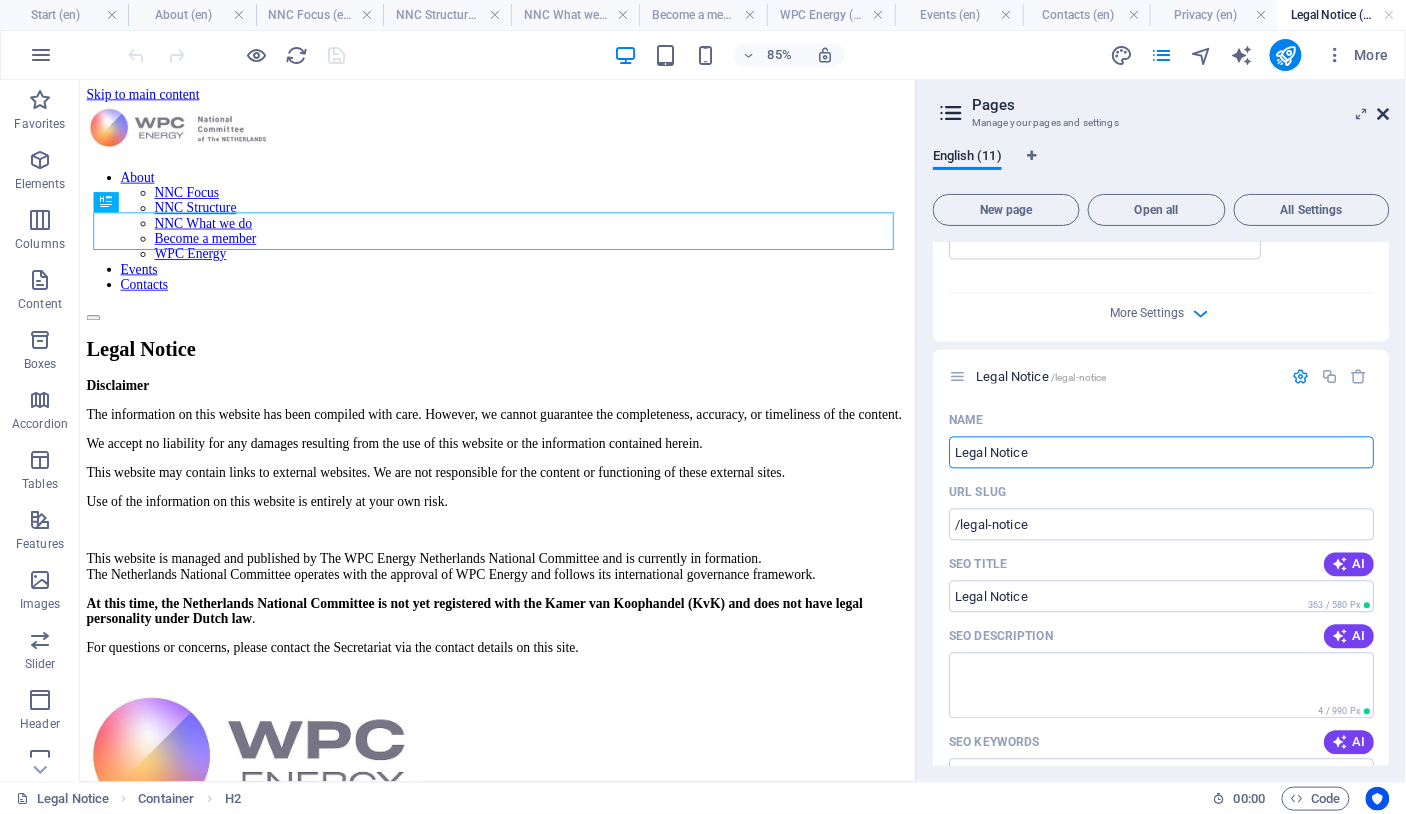 click at bounding box center [1384, 114] 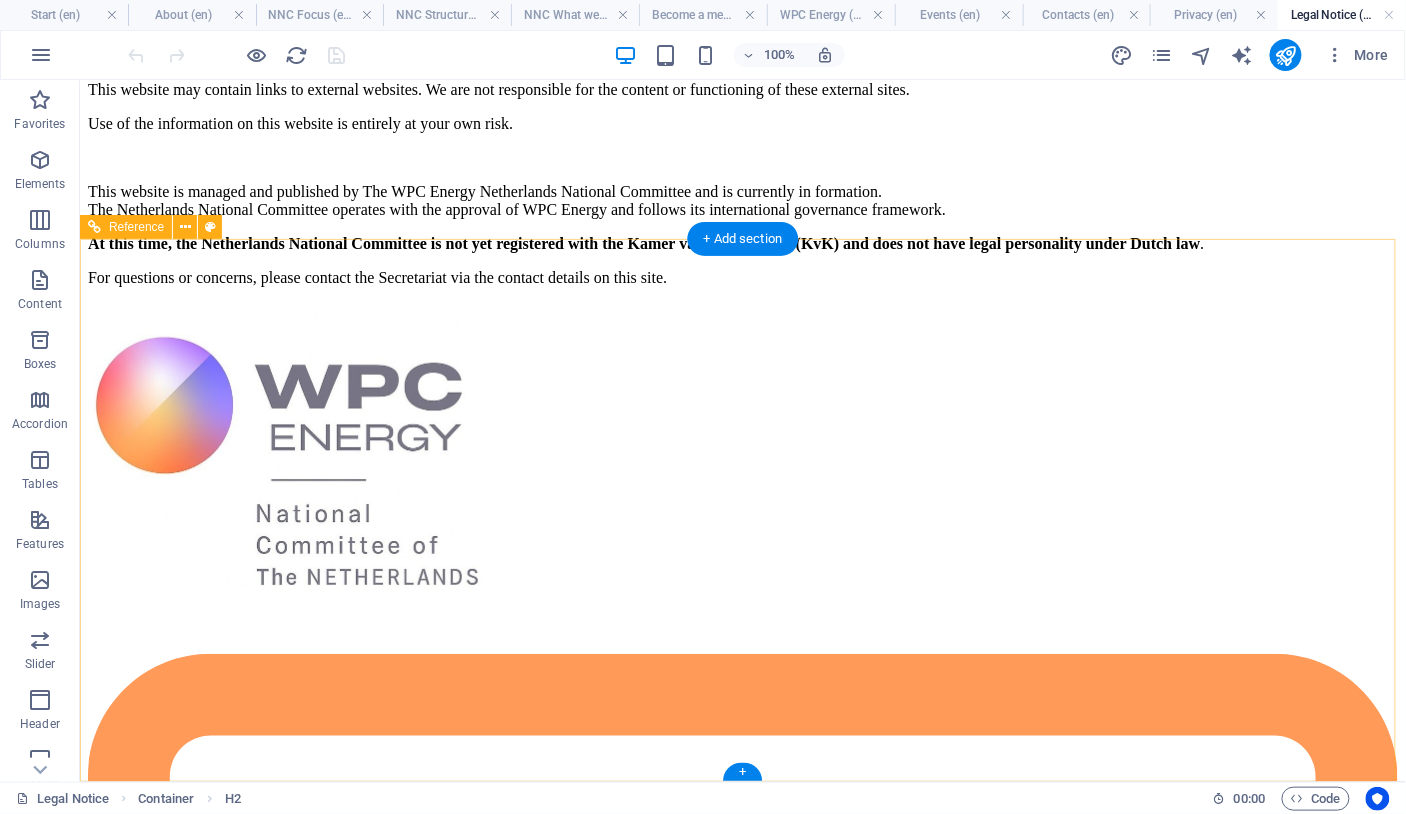 scroll, scrollTop: 458, scrollLeft: 0, axis: vertical 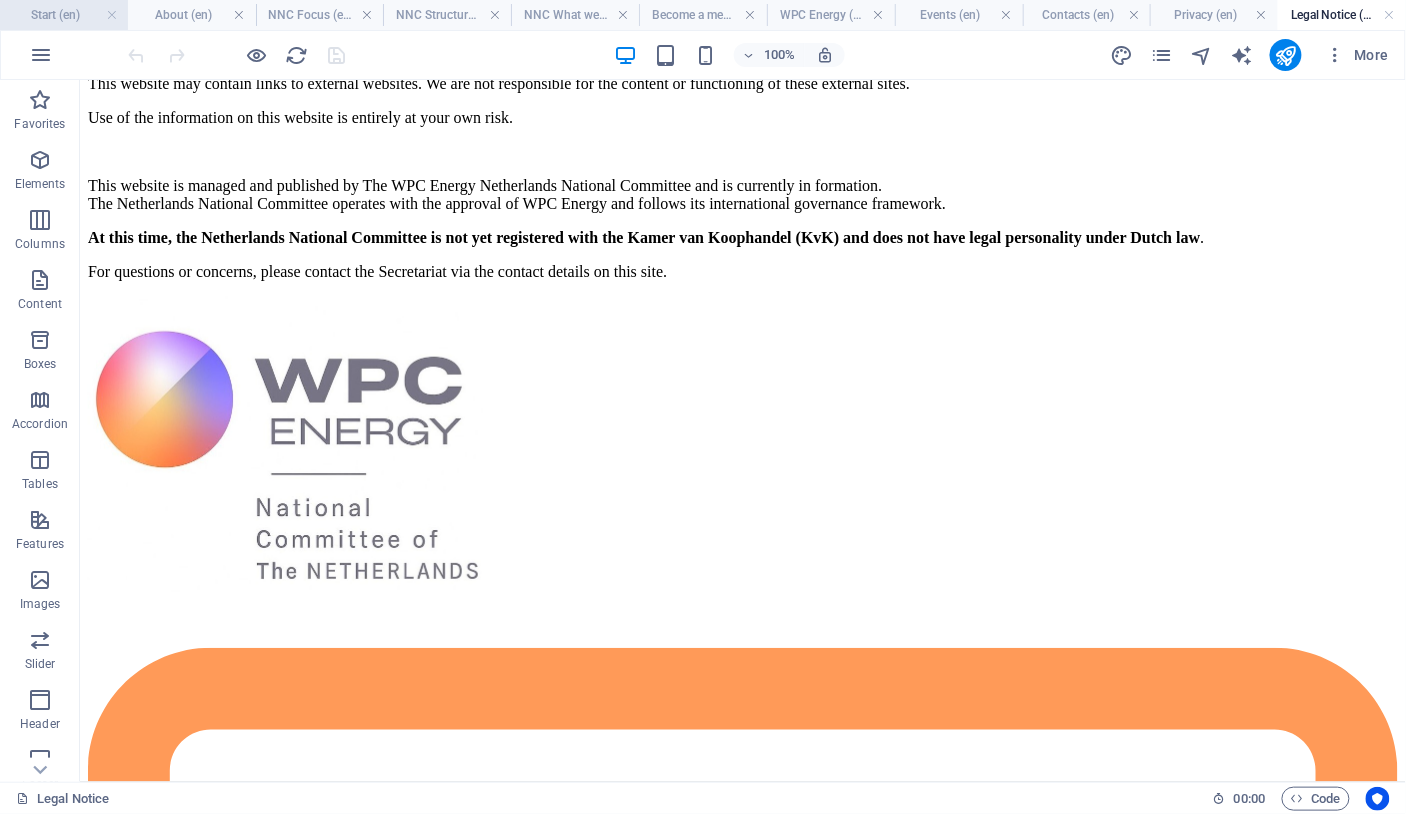 click on "Start (en)" at bounding box center [64, 15] 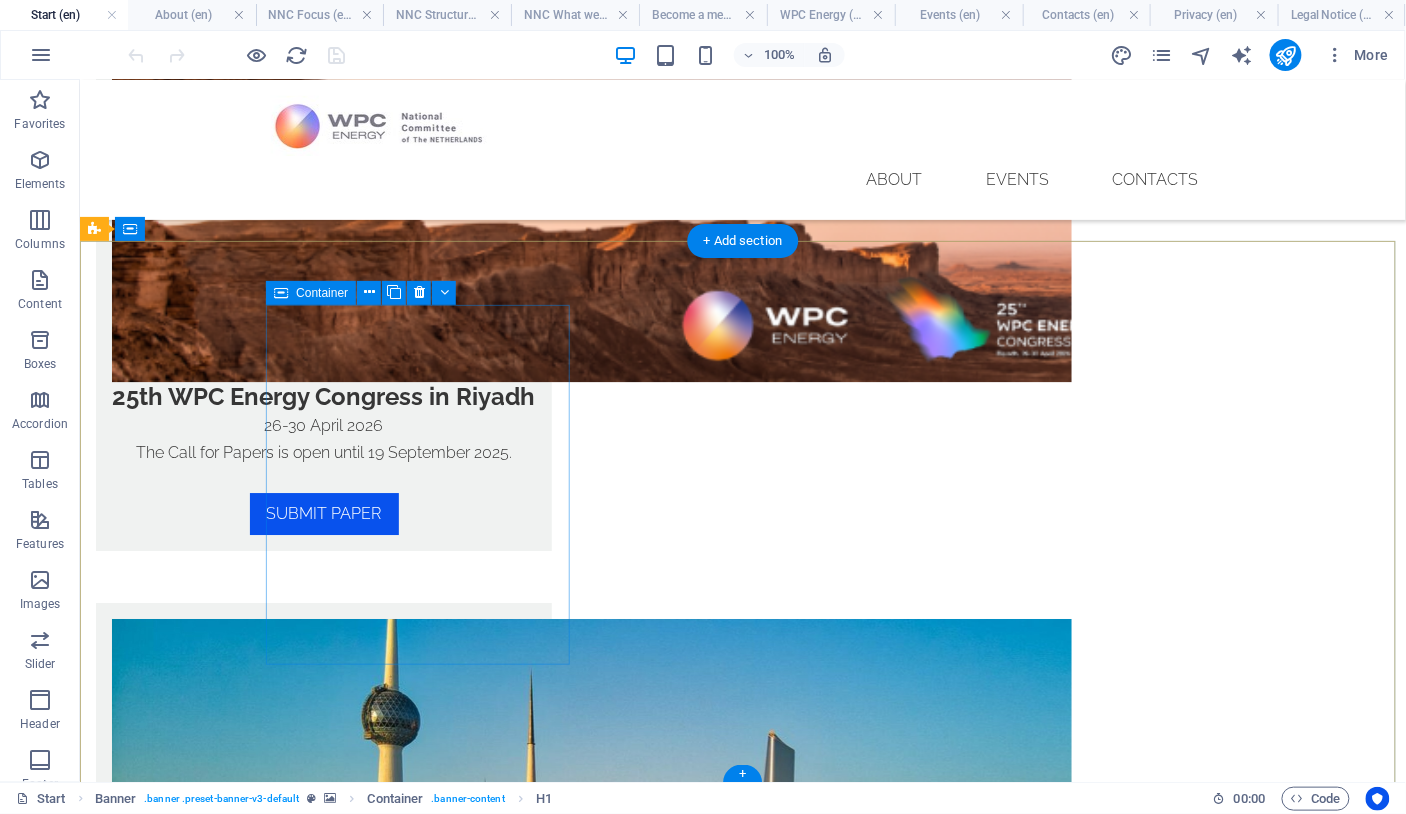 scroll, scrollTop: 1582, scrollLeft: 0, axis: vertical 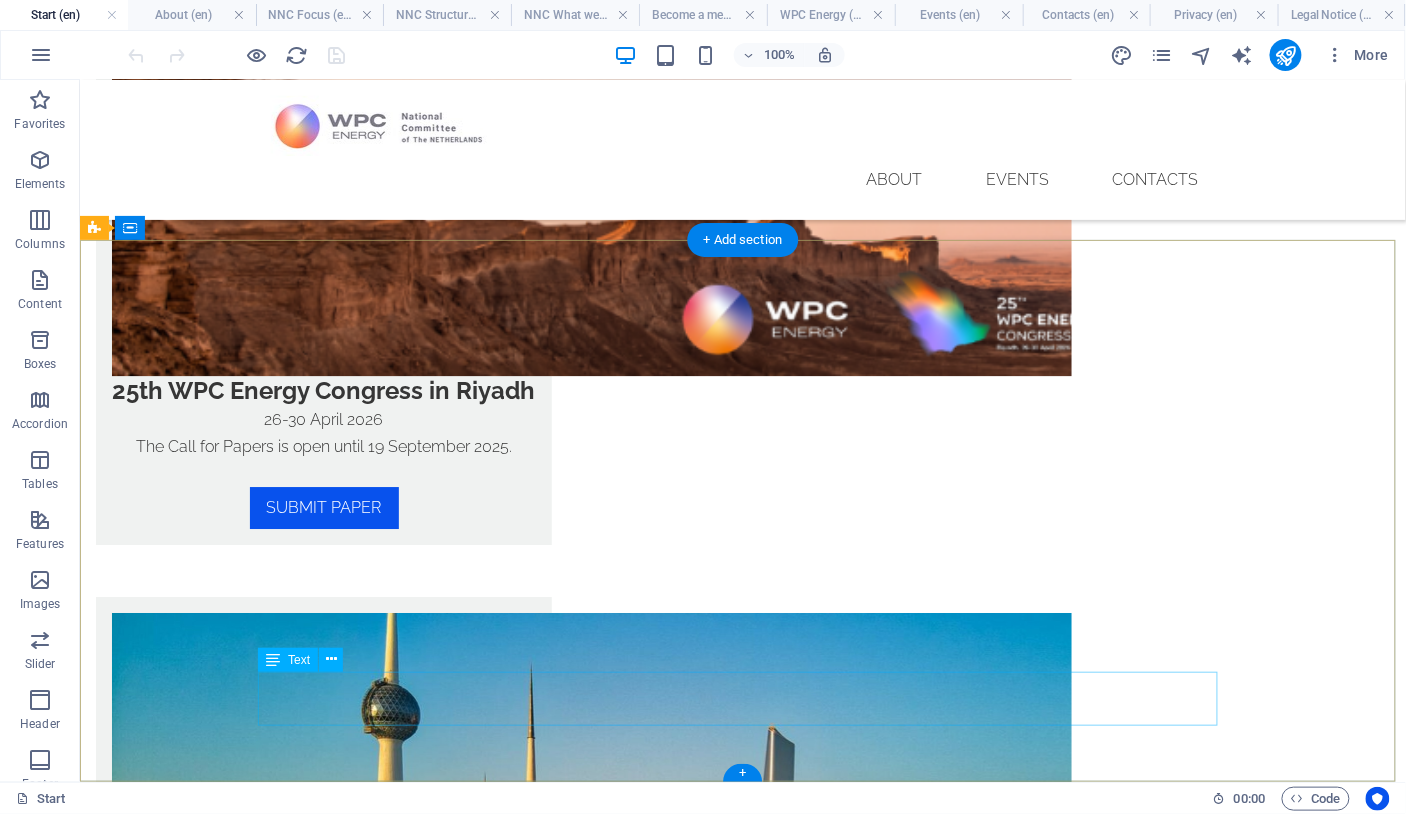 click on "Legal Notice  |  Privacy Policy" at bounding box center [567, 4111] 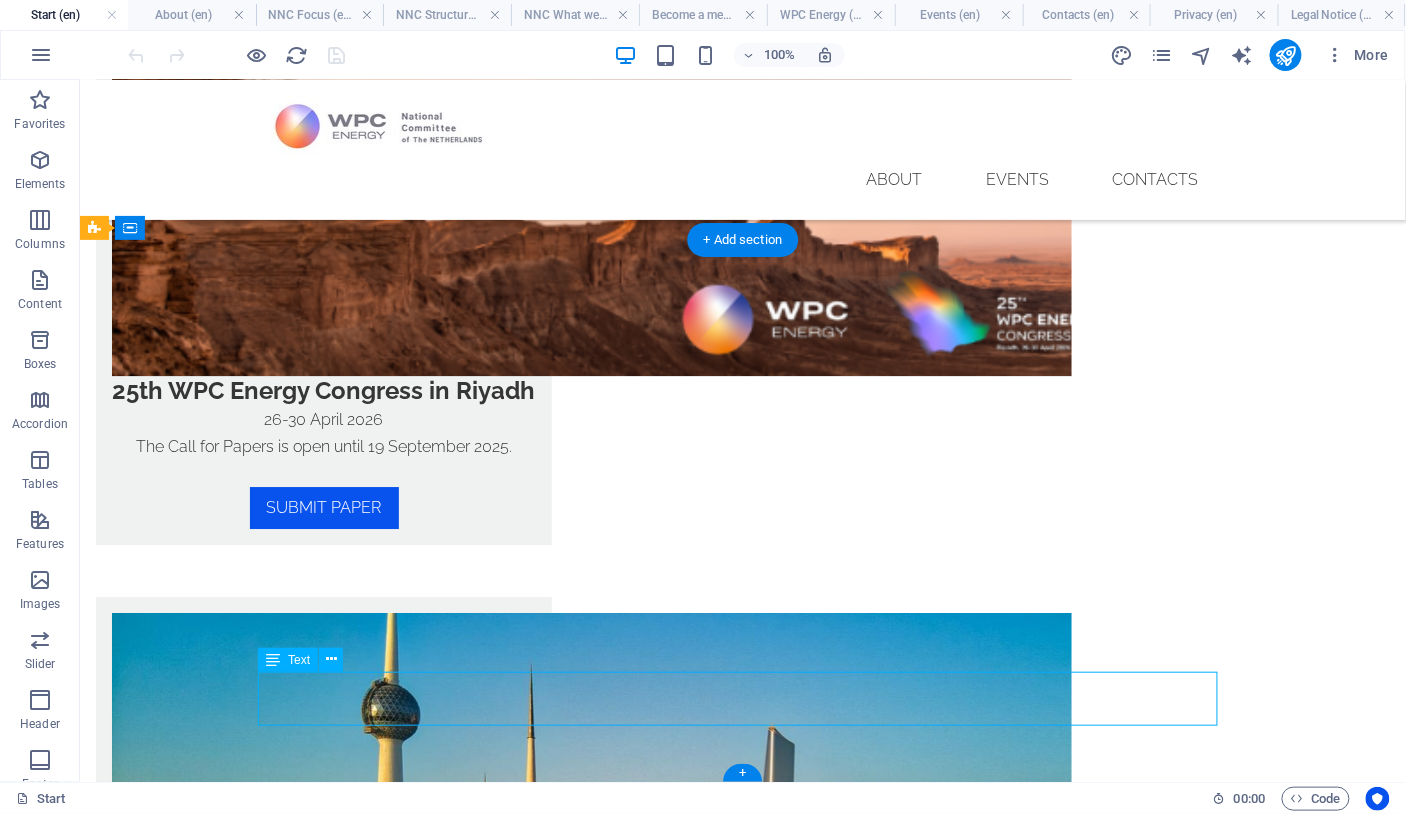 click on "Legal Notice  |  Privacy Policy" at bounding box center [567, 4111] 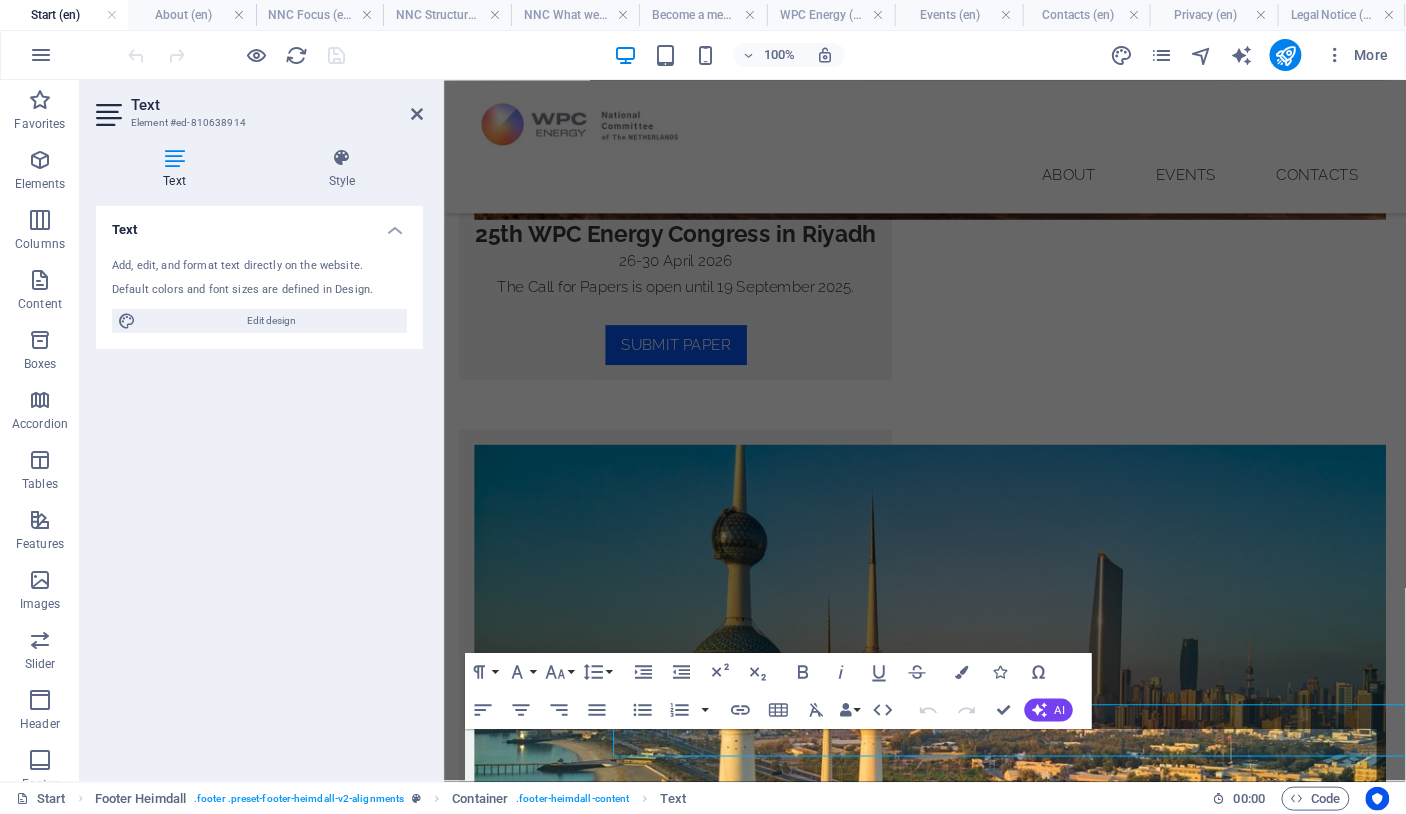 scroll, scrollTop: 1517, scrollLeft: 0, axis: vertical 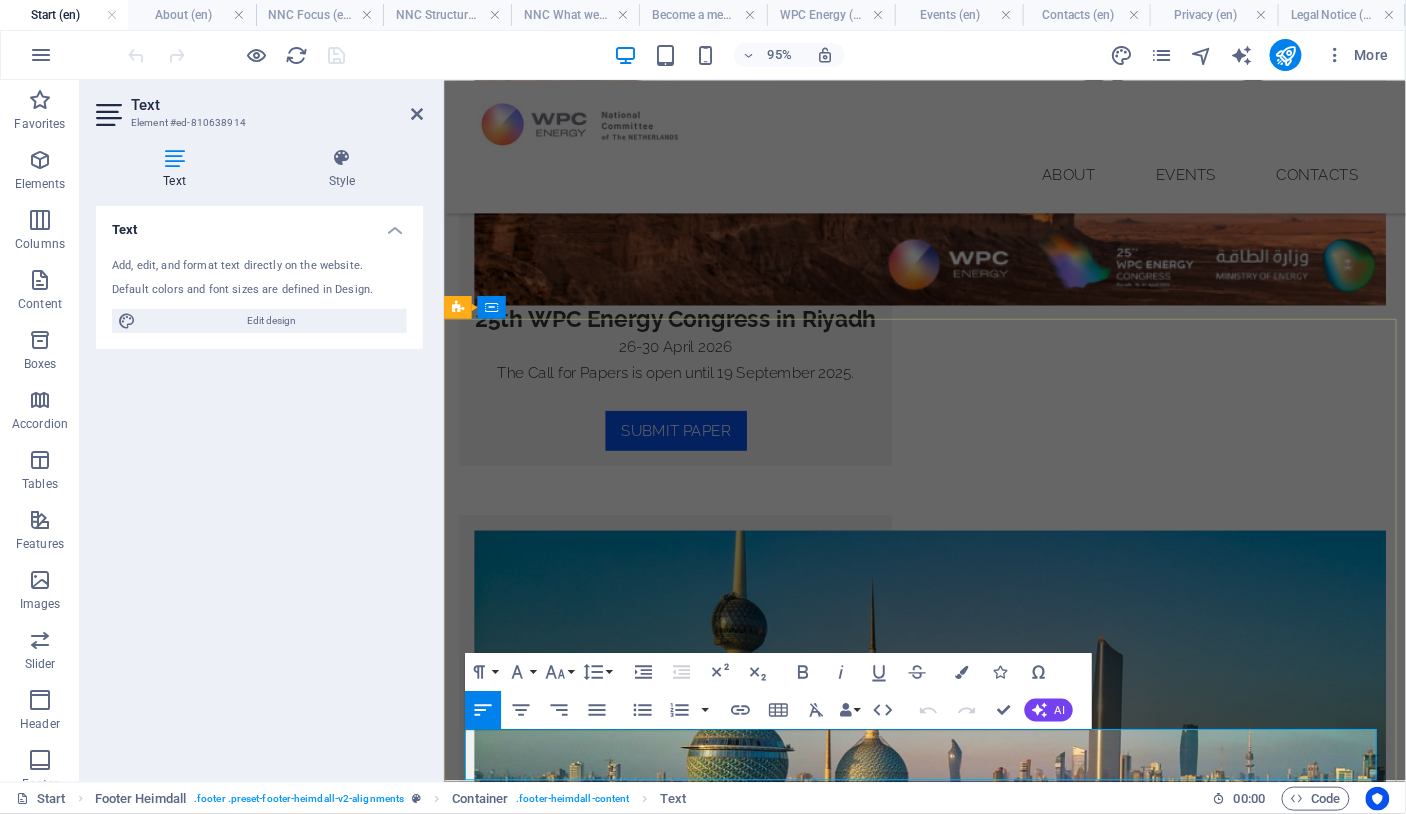 click on "Legal Notice" at bounding box center [497, 3845] 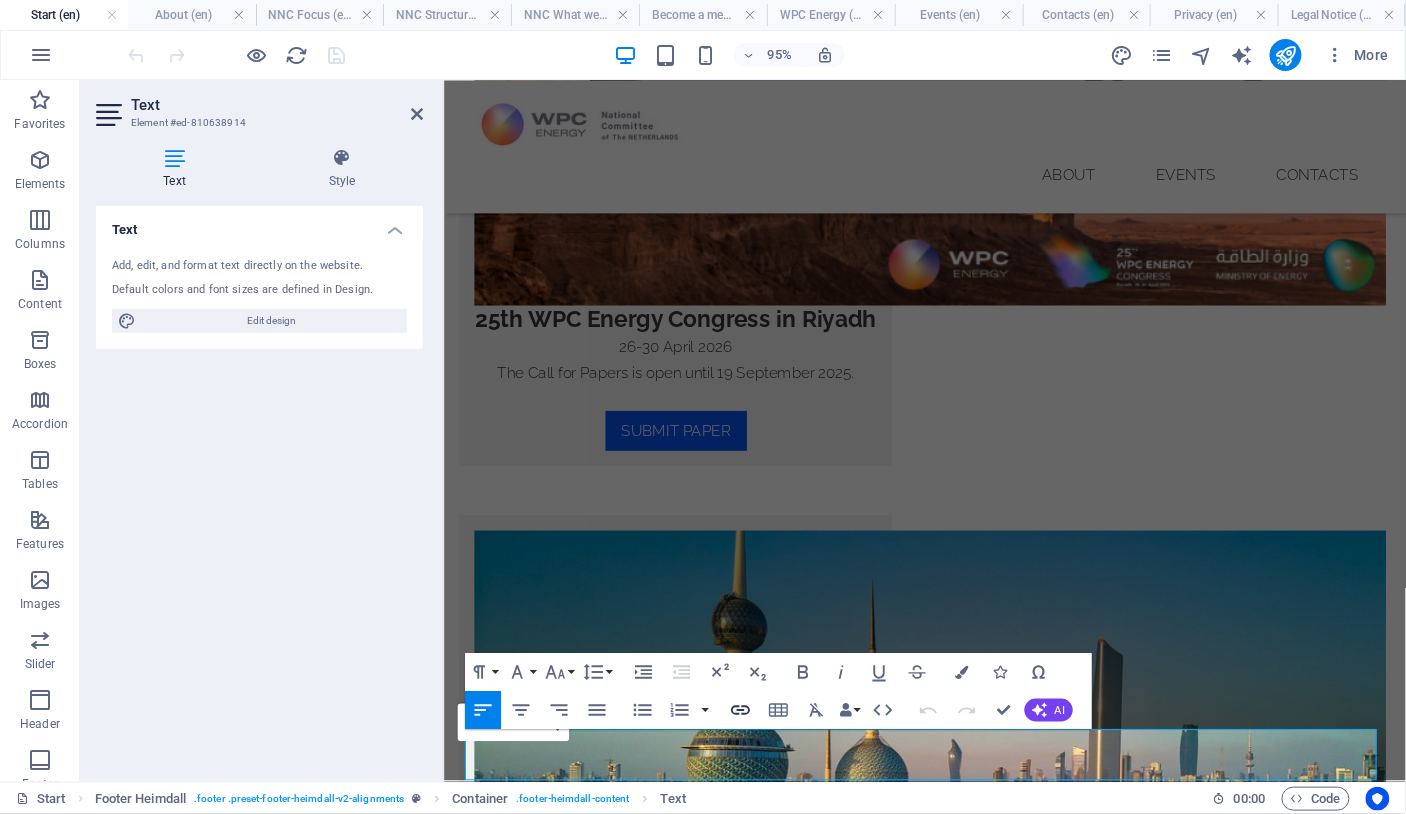click 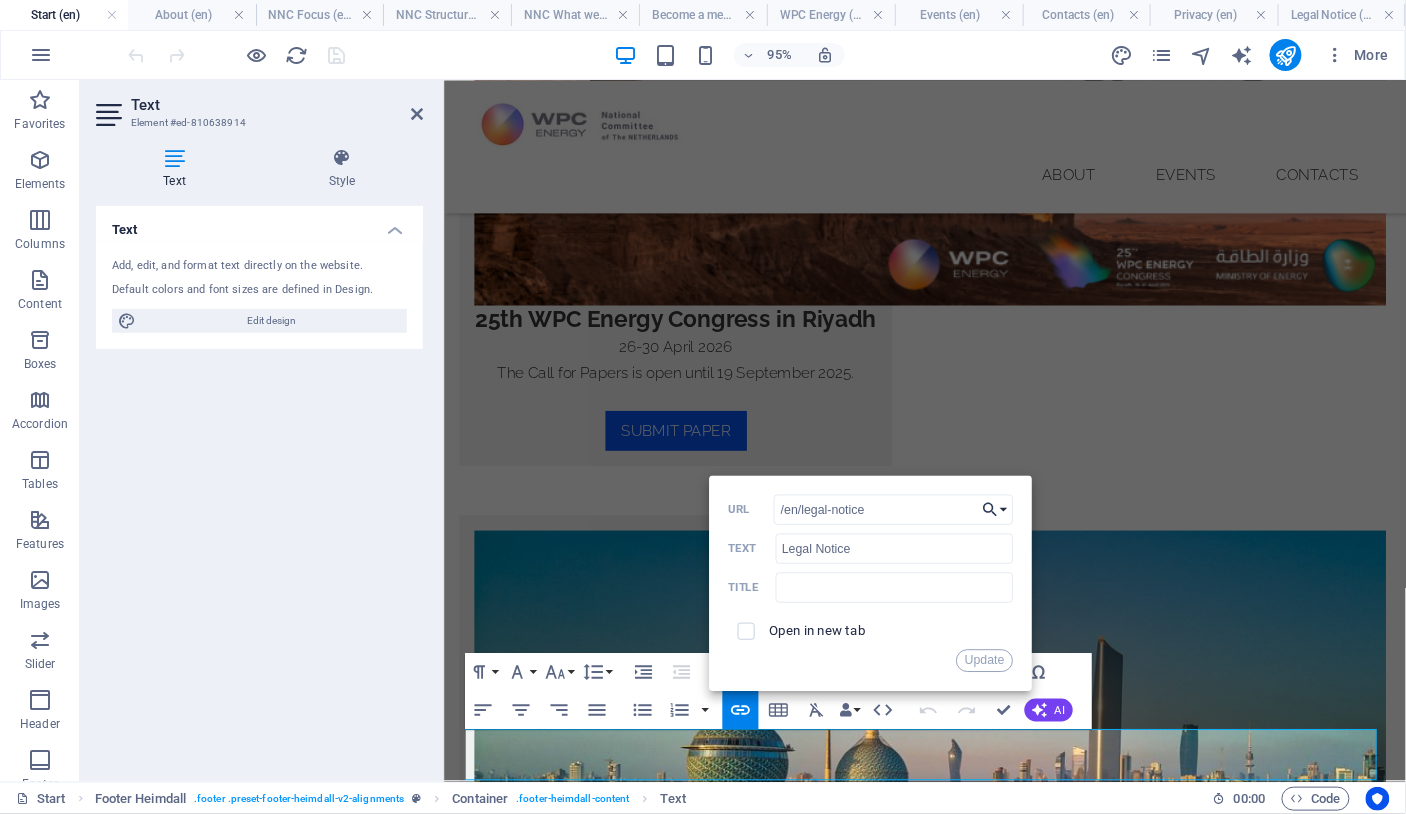 click on "Choose Link" at bounding box center [995, 509] 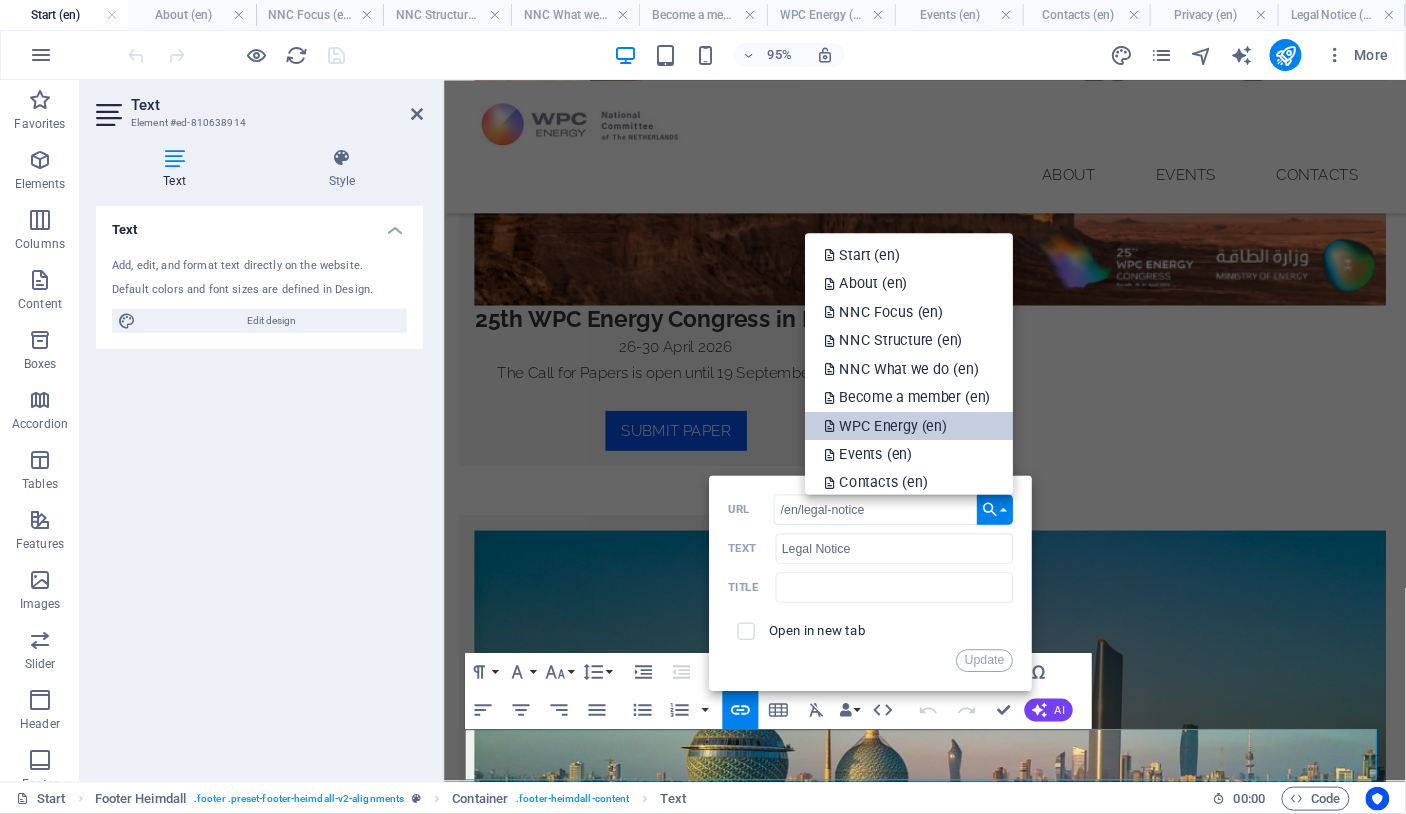 scroll, scrollTop: 100, scrollLeft: 0, axis: vertical 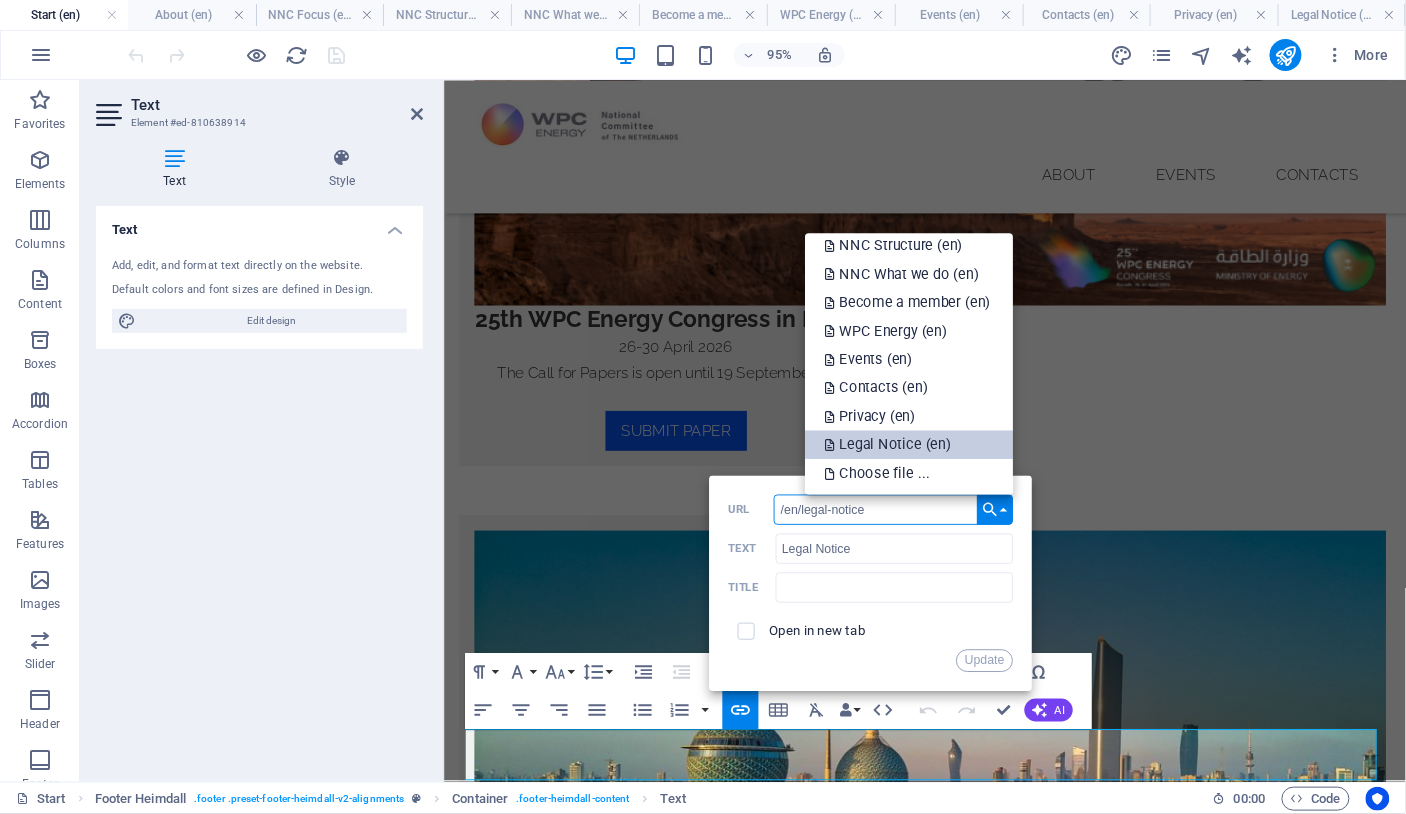 click on "Legal Notice (en)" at bounding box center (889, 445) 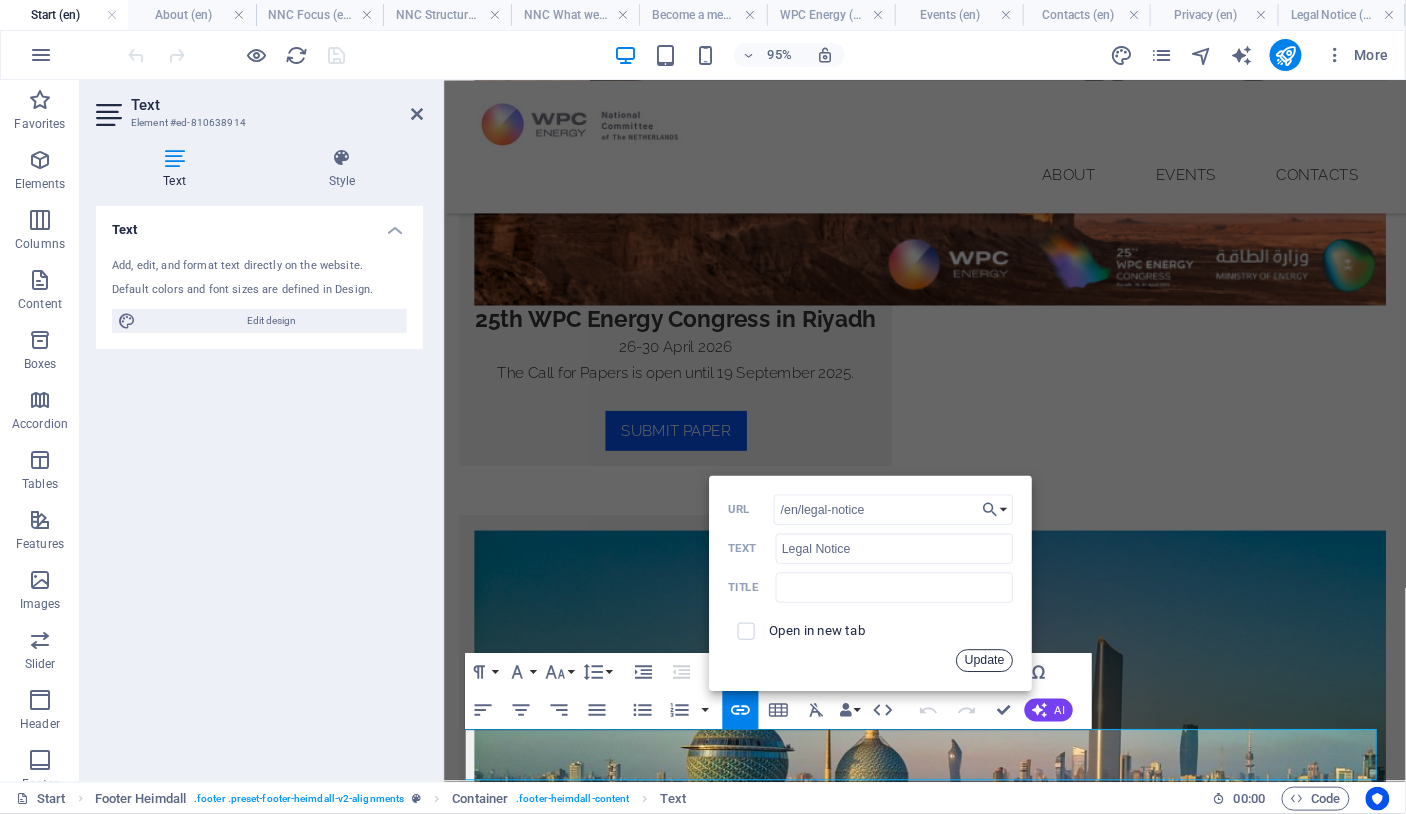 click on "Update" at bounding box center (984, 660) 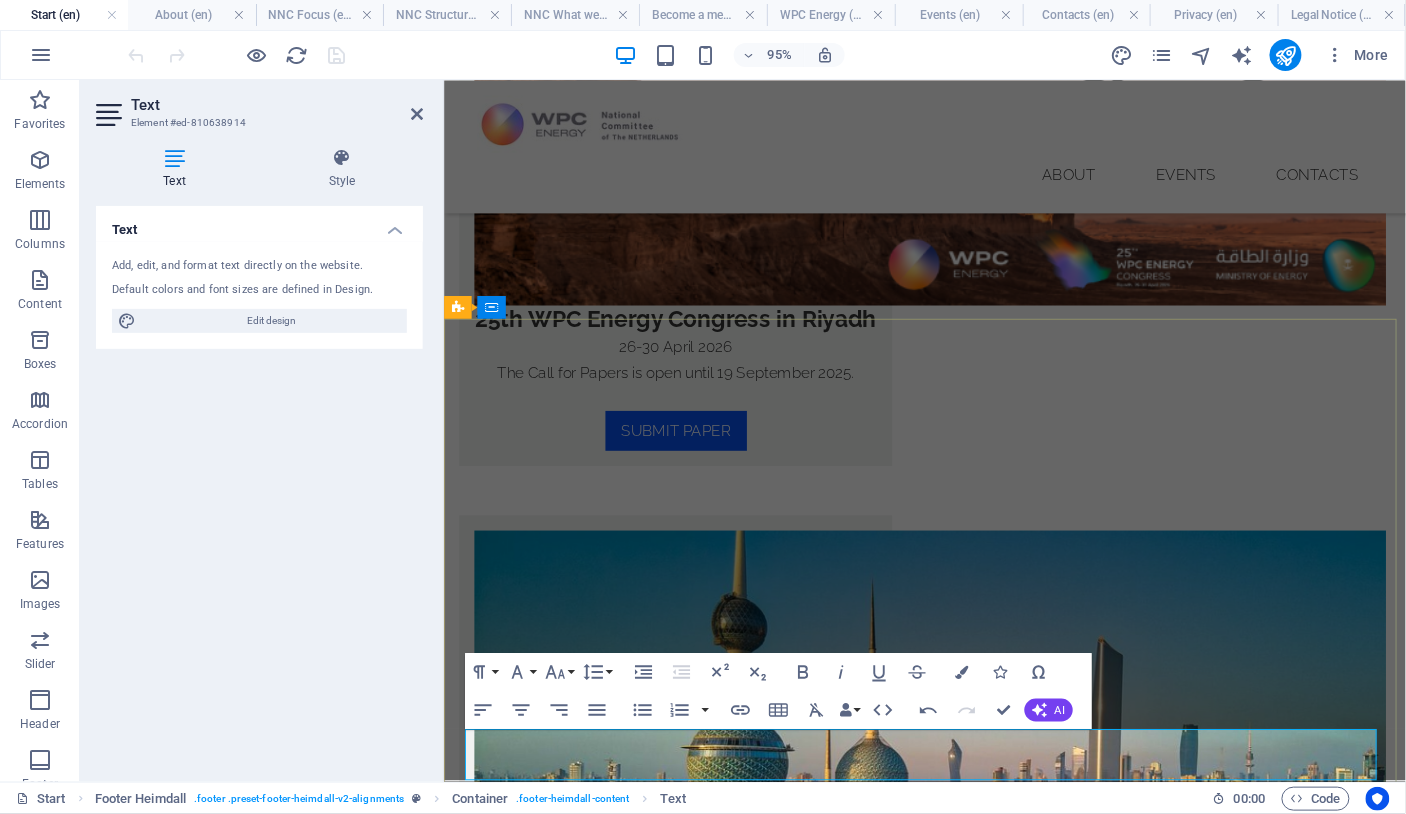 click on "Privacy Policy" at bounding box center [597, 3845] 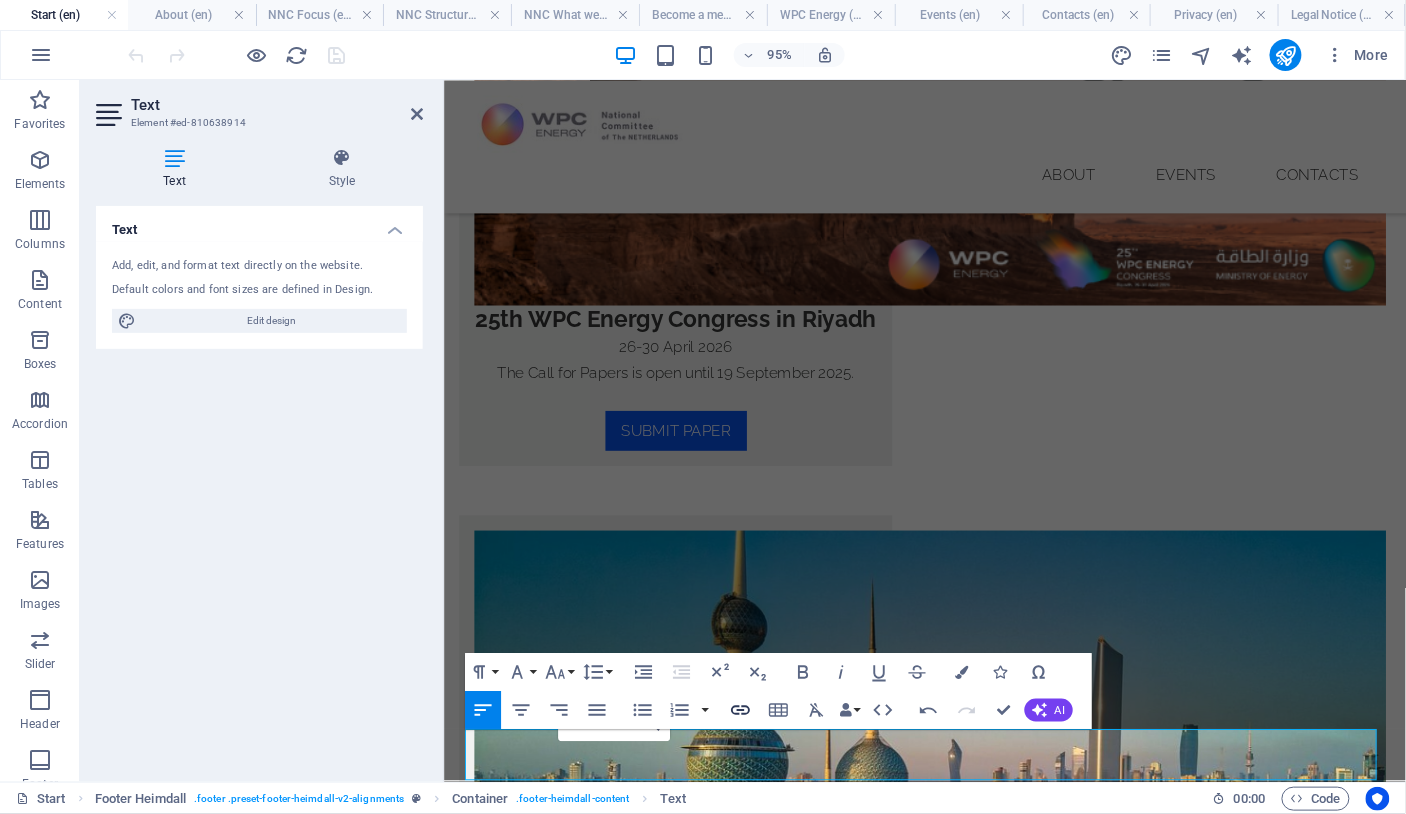 type on "/en/privacy" 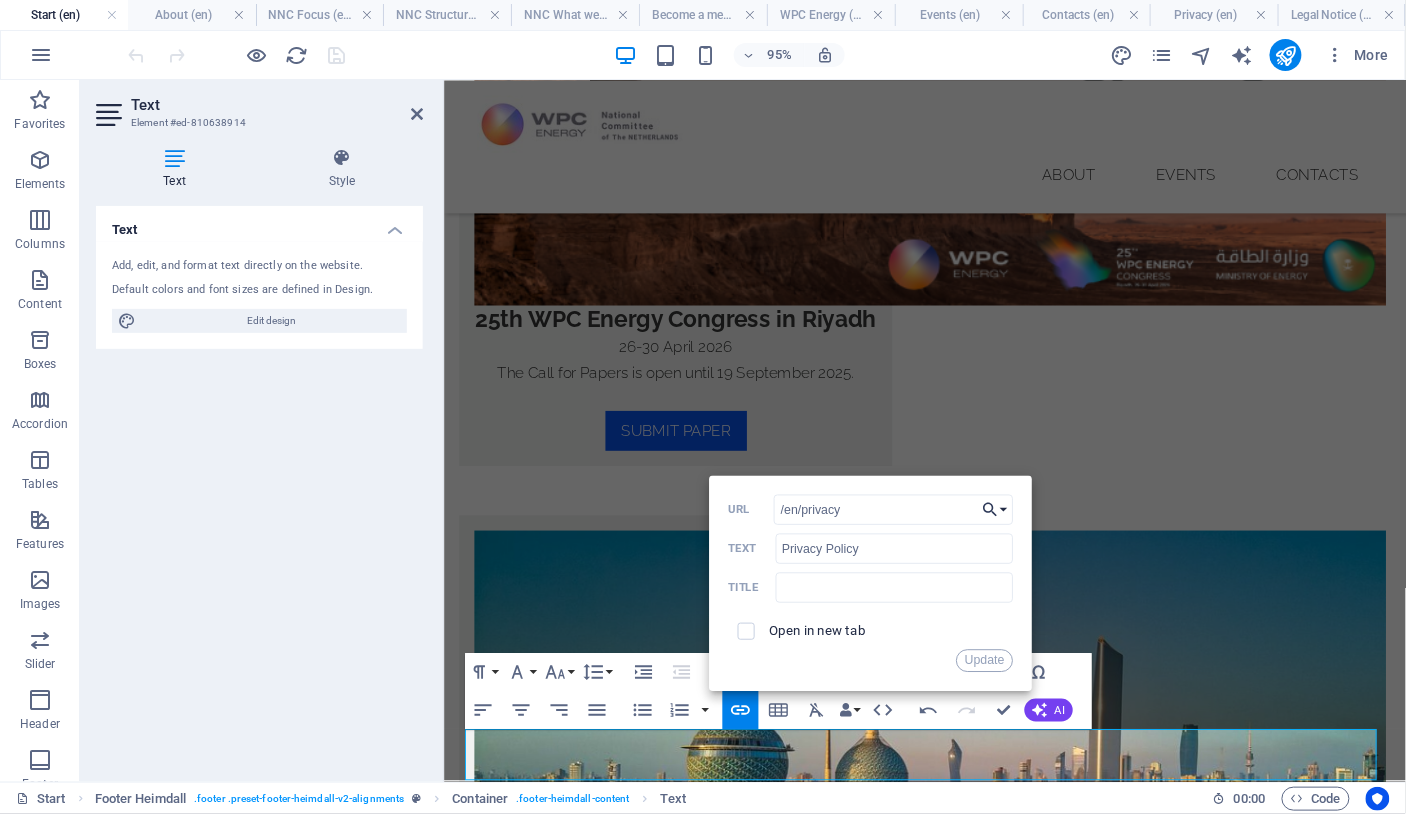 click on "Choose Link" at bounding box center [995, 509] 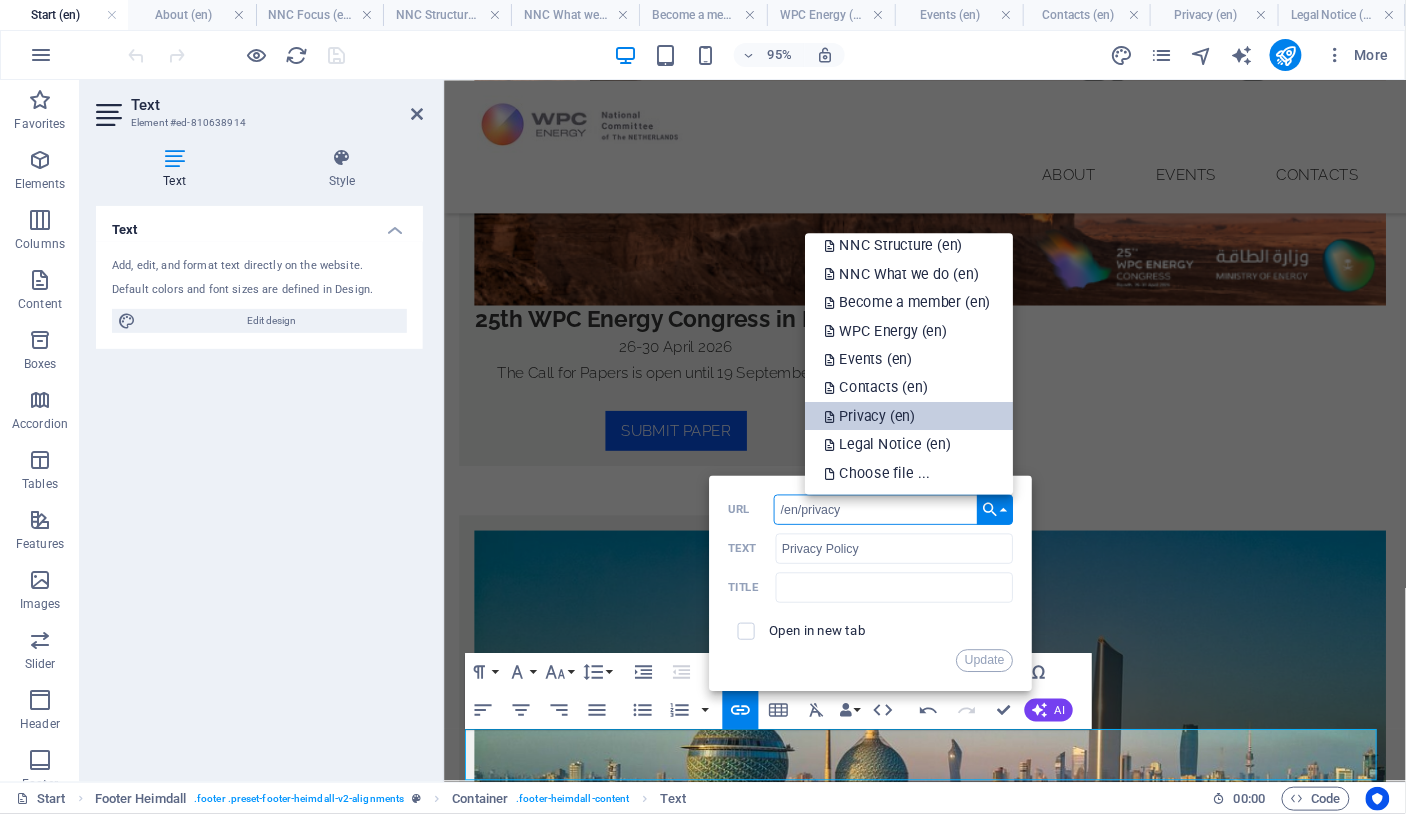 click on "Privacy (en)" at bounding box center [871, 416] 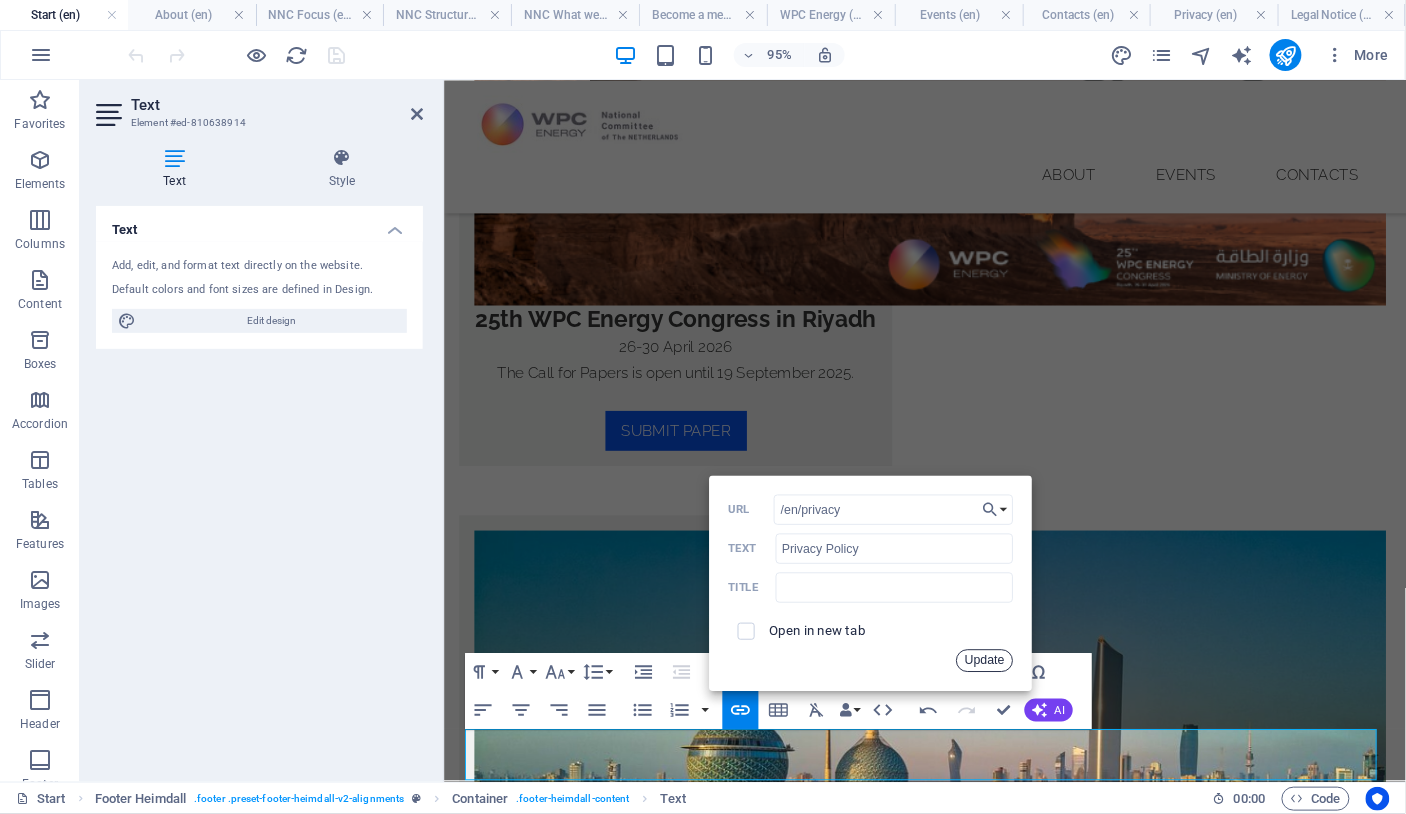click on "Update" at bounding box center [984, 660] 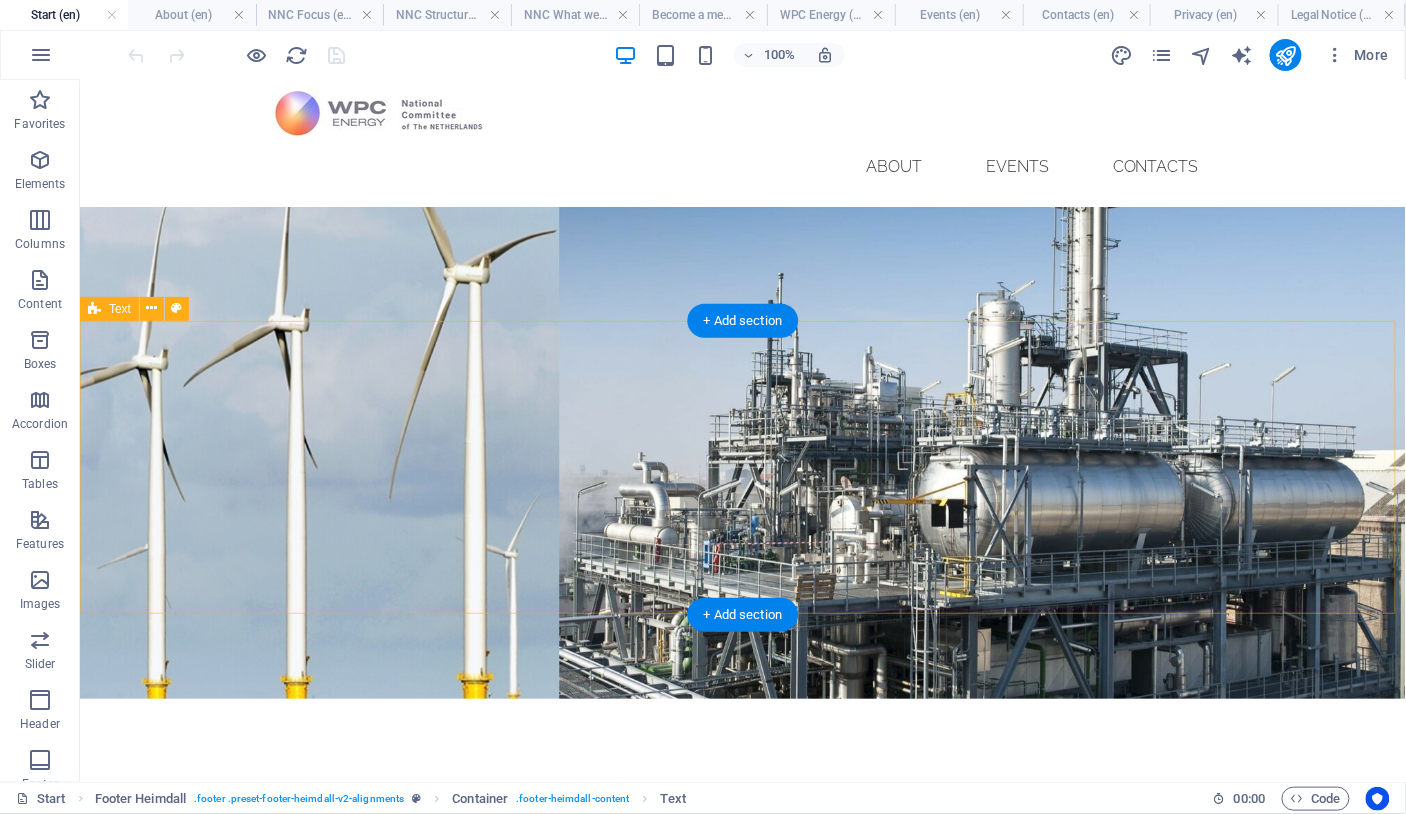 scroll, scrollTop: 0, scrollLeft: 0, axis: both 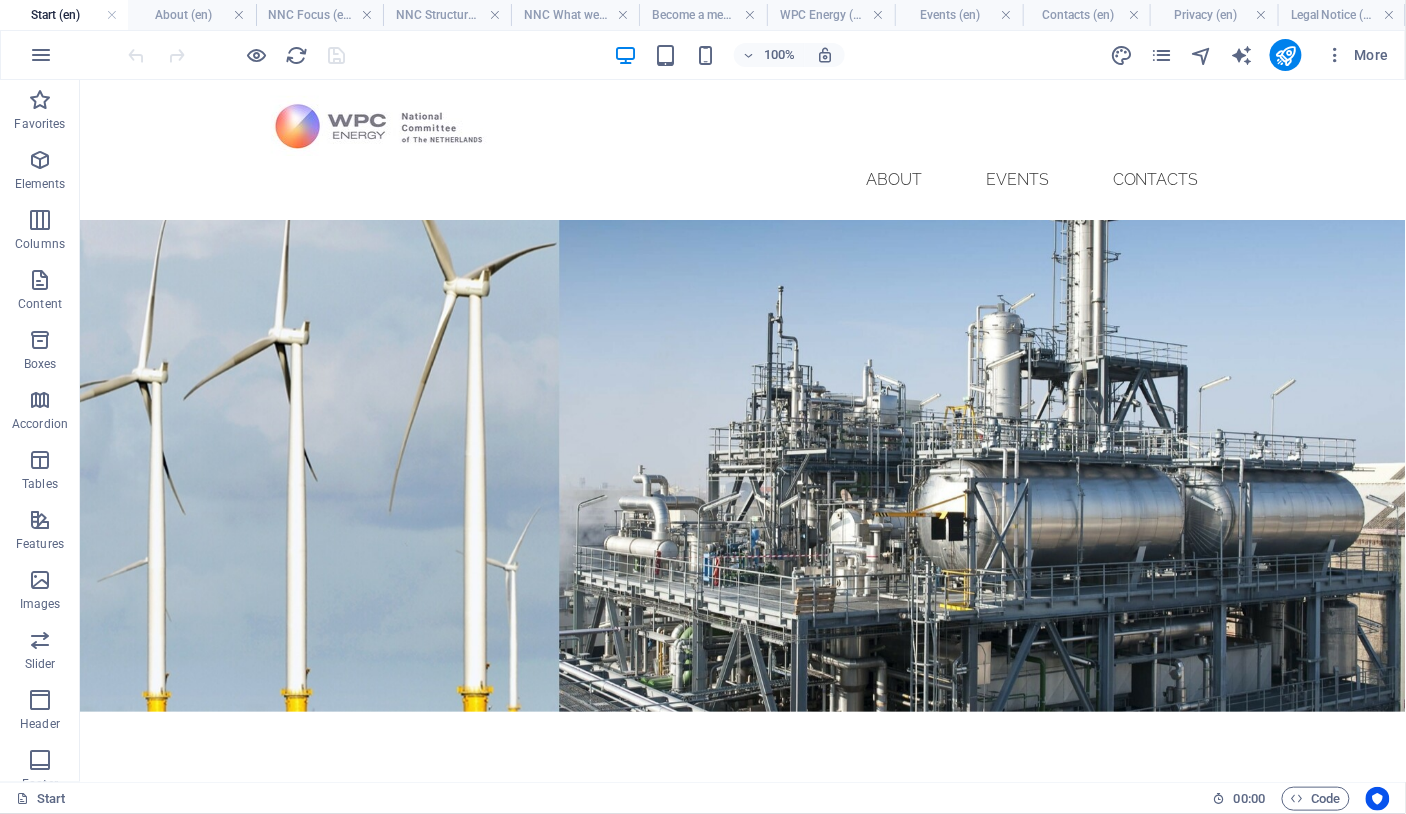 click at bounding box center [237, 55] 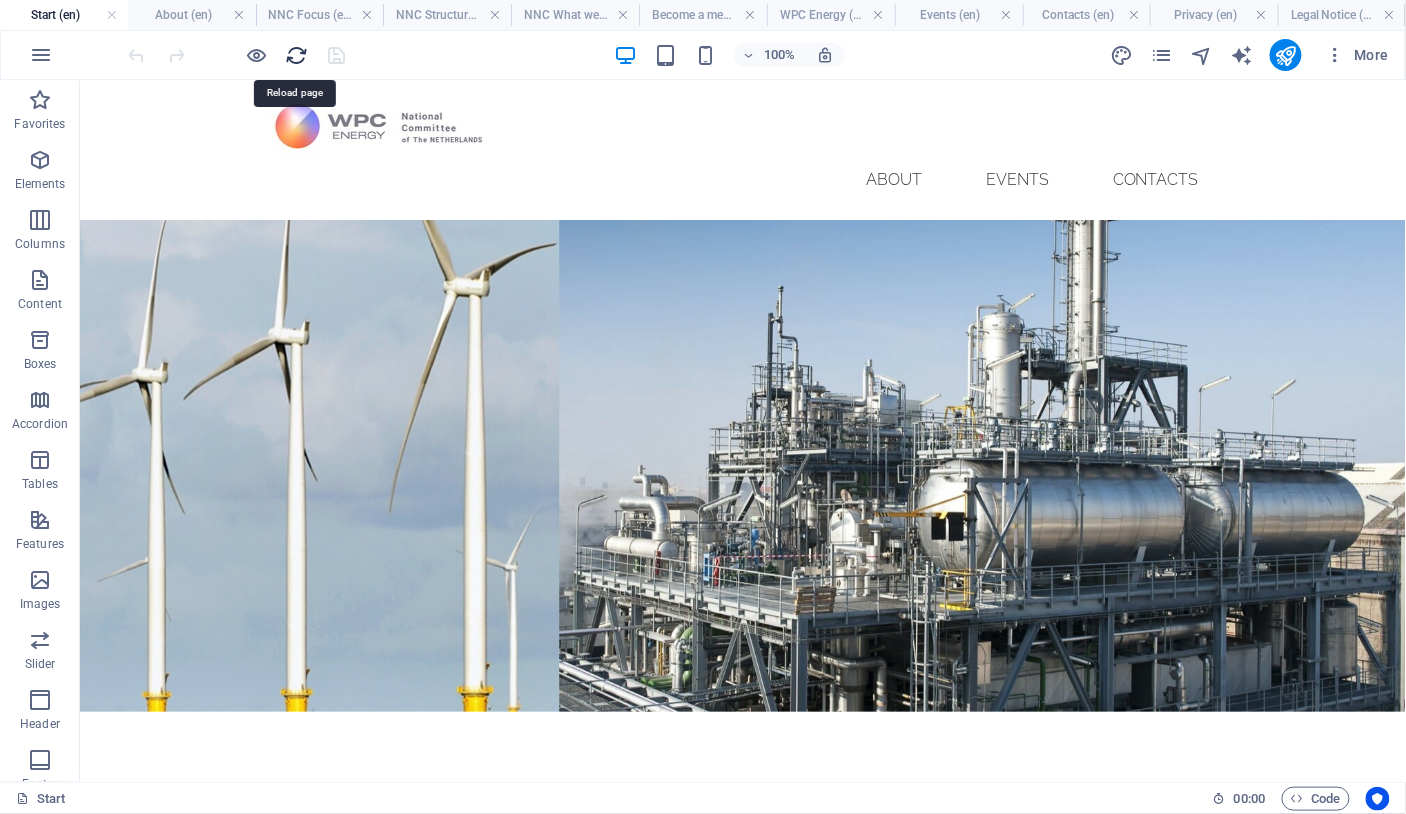 click at bounding box center [297, 55] 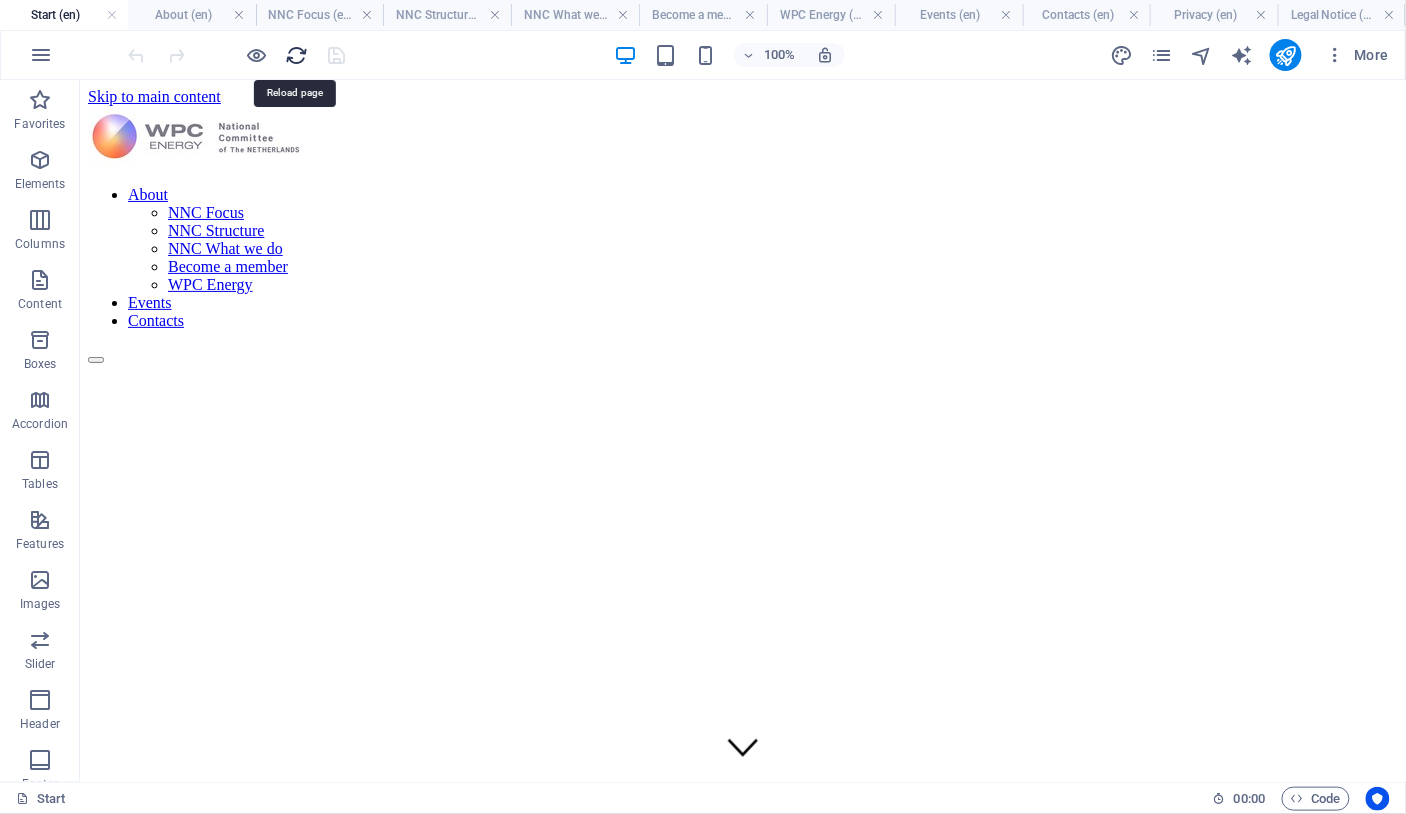 scroll, scrollTop: 0, scrollLeft: 0, axis: both 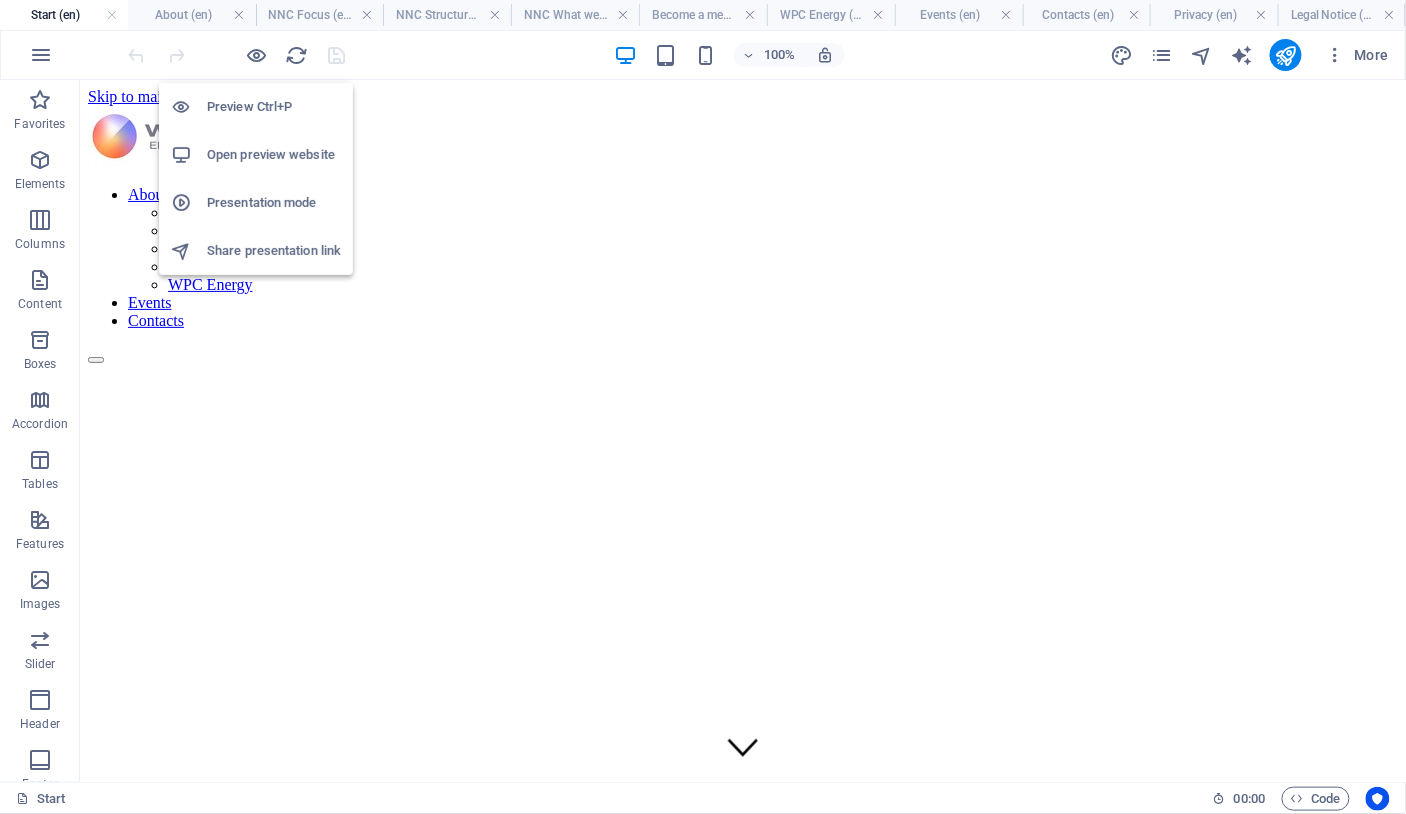 click on "Open preview website" at bounding box center [274, 155] 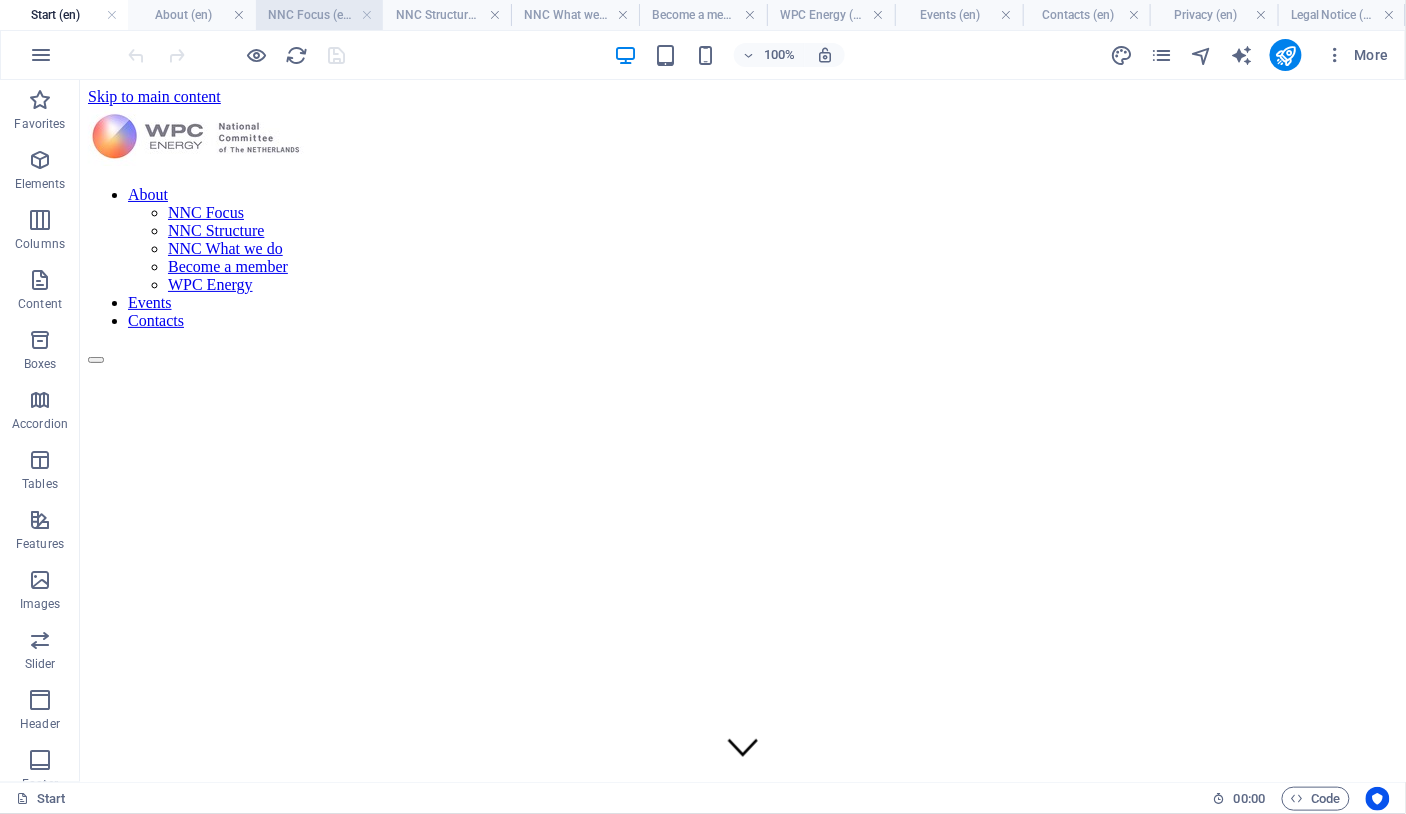 click on "NNC Focus (en)" at bounding box center [320, 15] 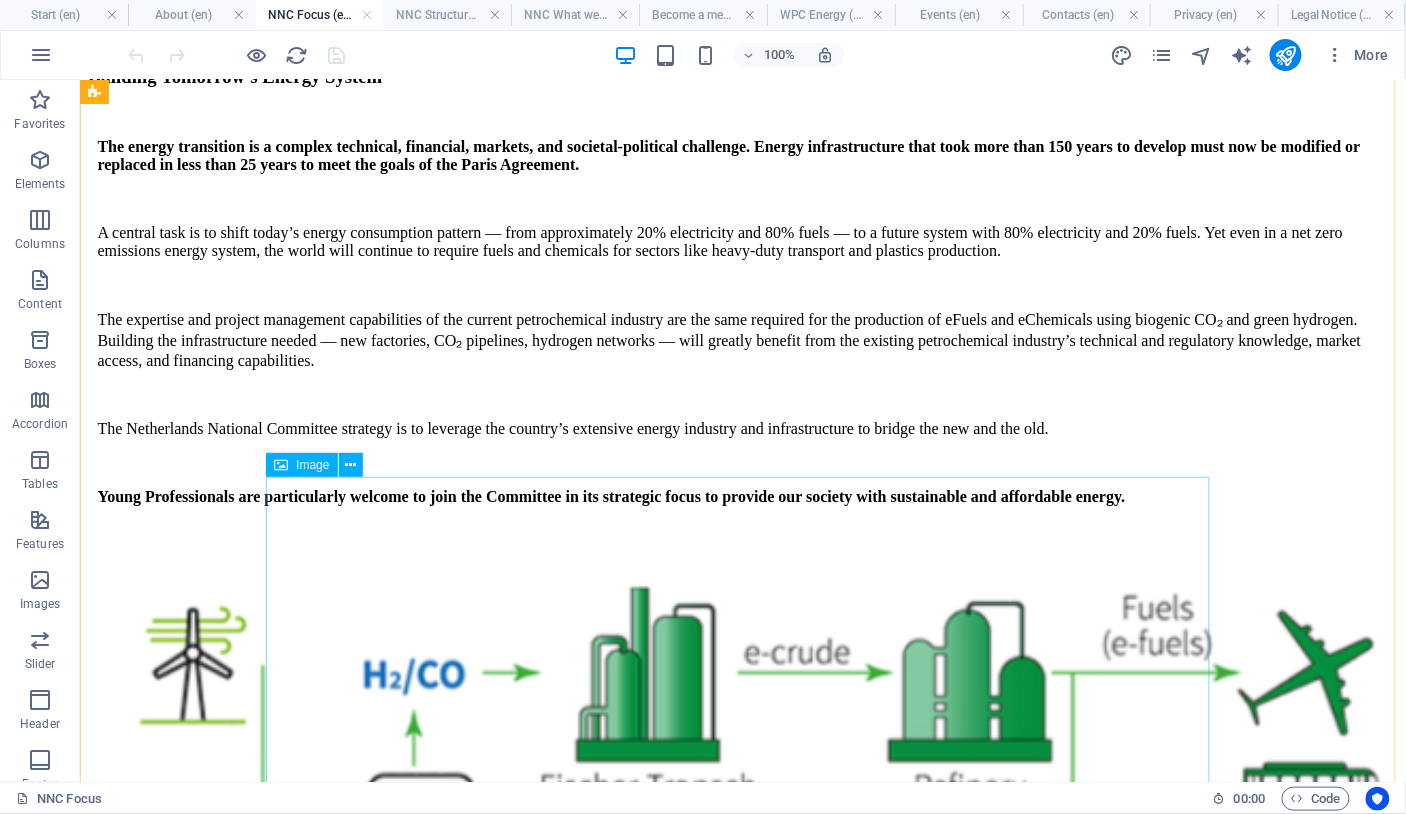 scroll, scrollTop: 701, scrollLeft: 0, axis: vertical 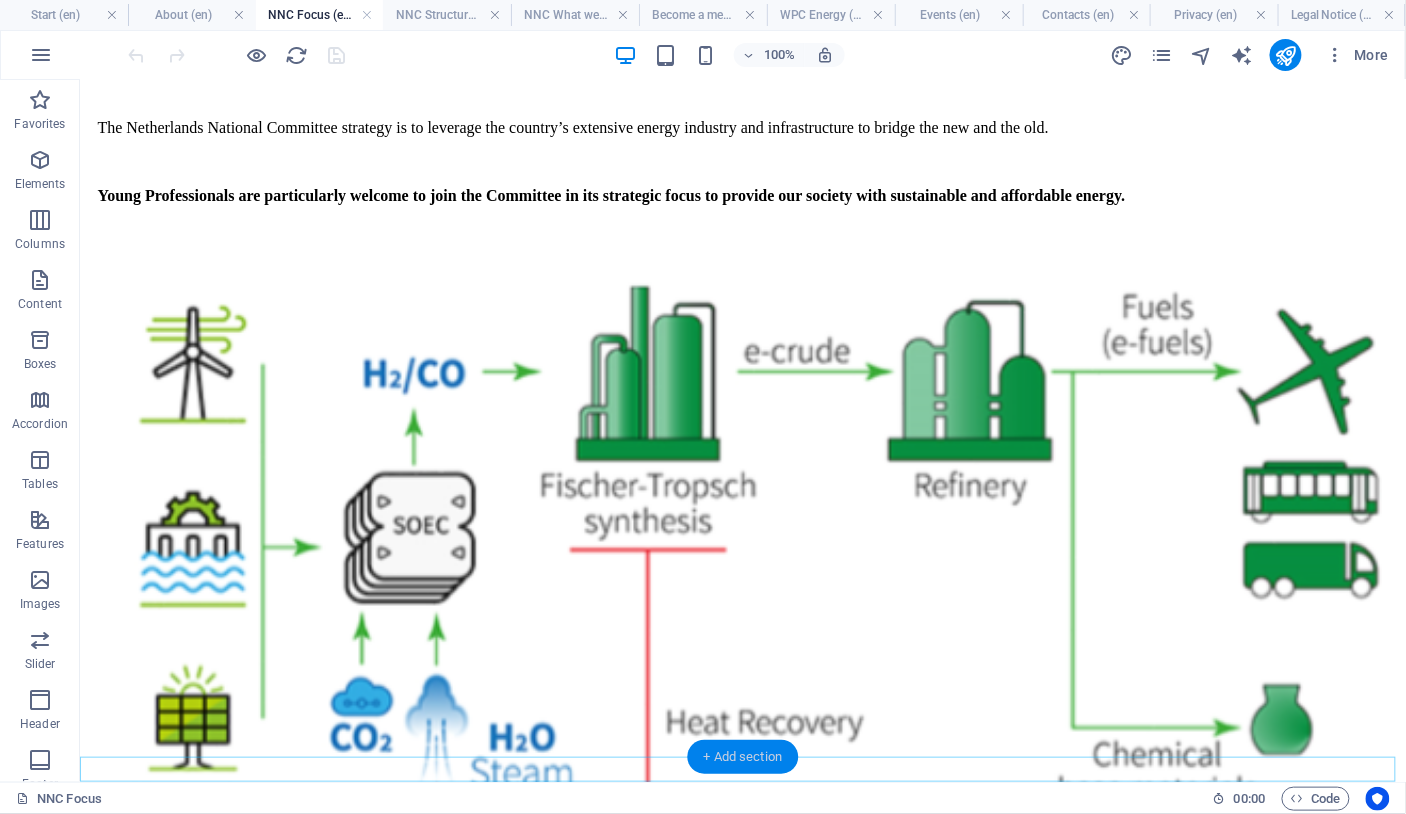 click on "+ Add section" at bounding box center (743, 757) 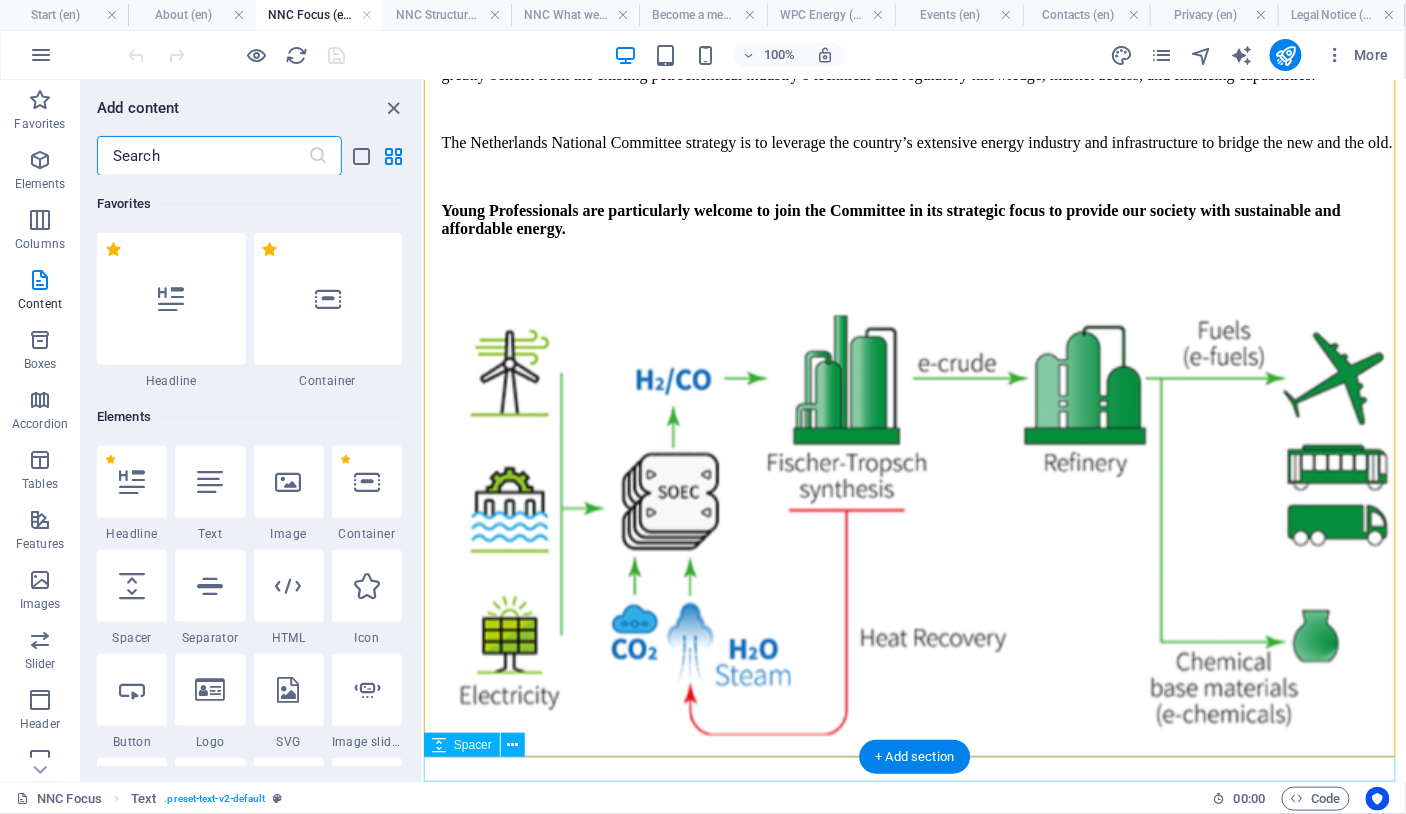 scroll, scrollTop: 700, scrollLeft: 0, axis: vertical 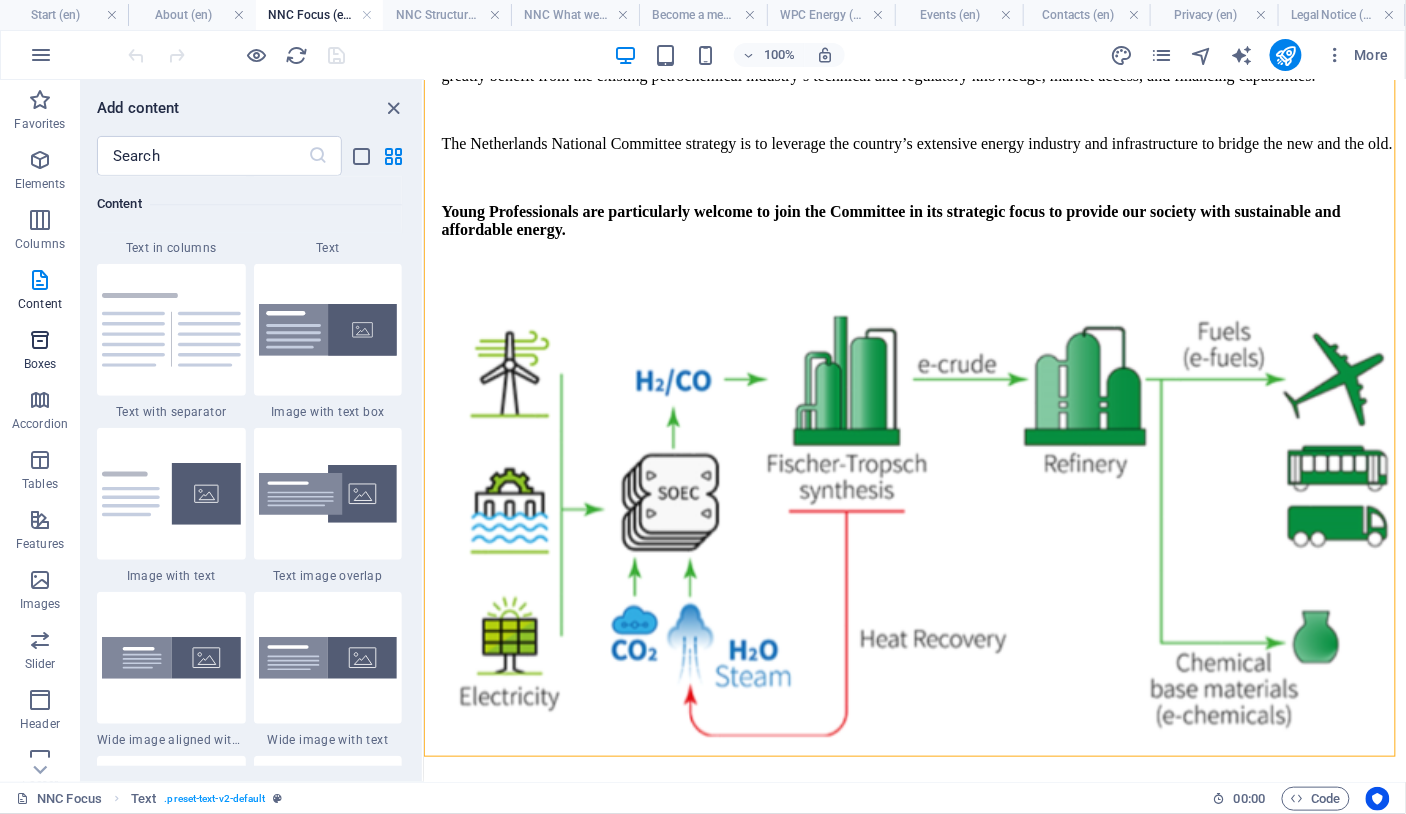 click at bounding box center [40, 340] 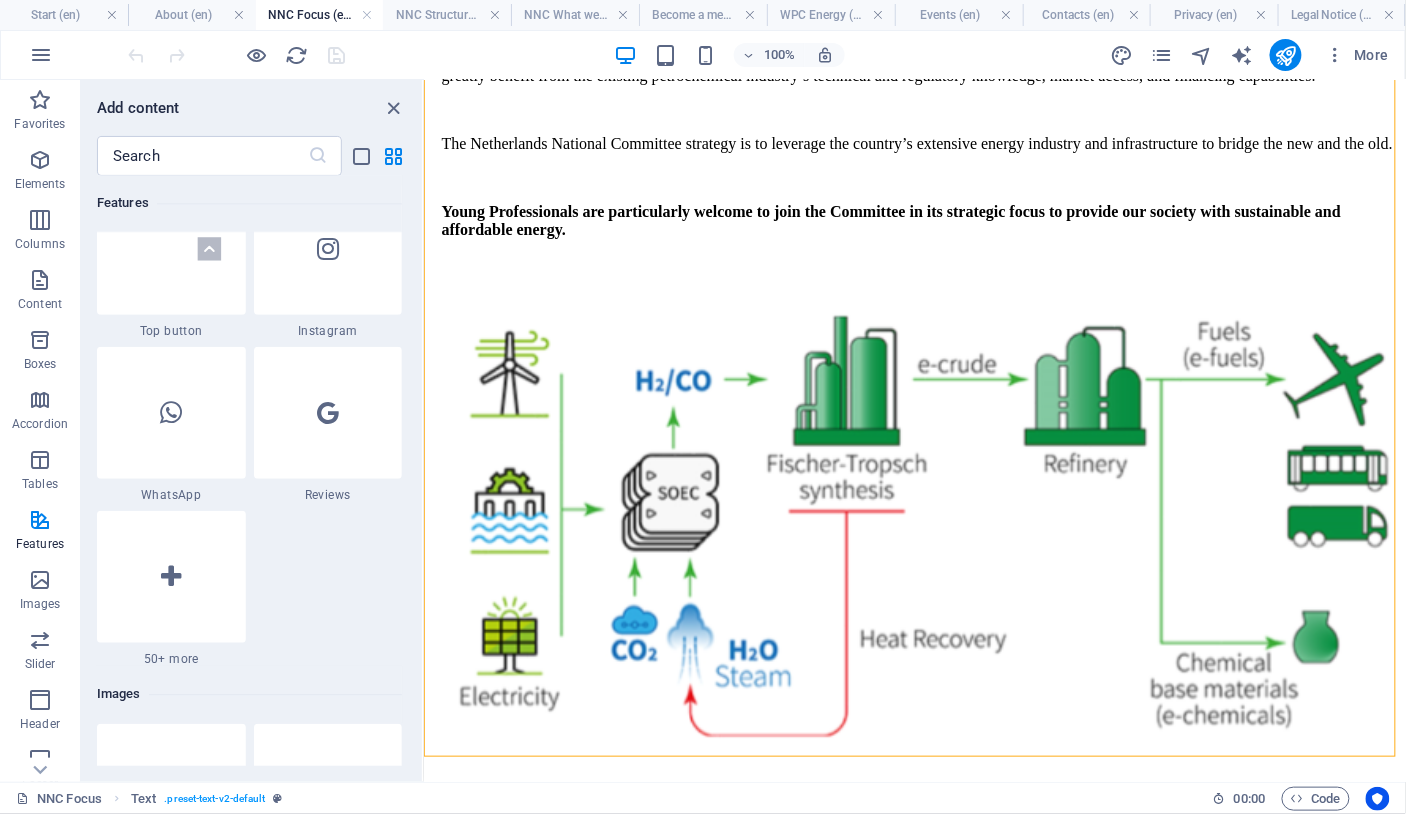 scroll, scrollTop: 9183, scrollLeft: 0, axis: vertical 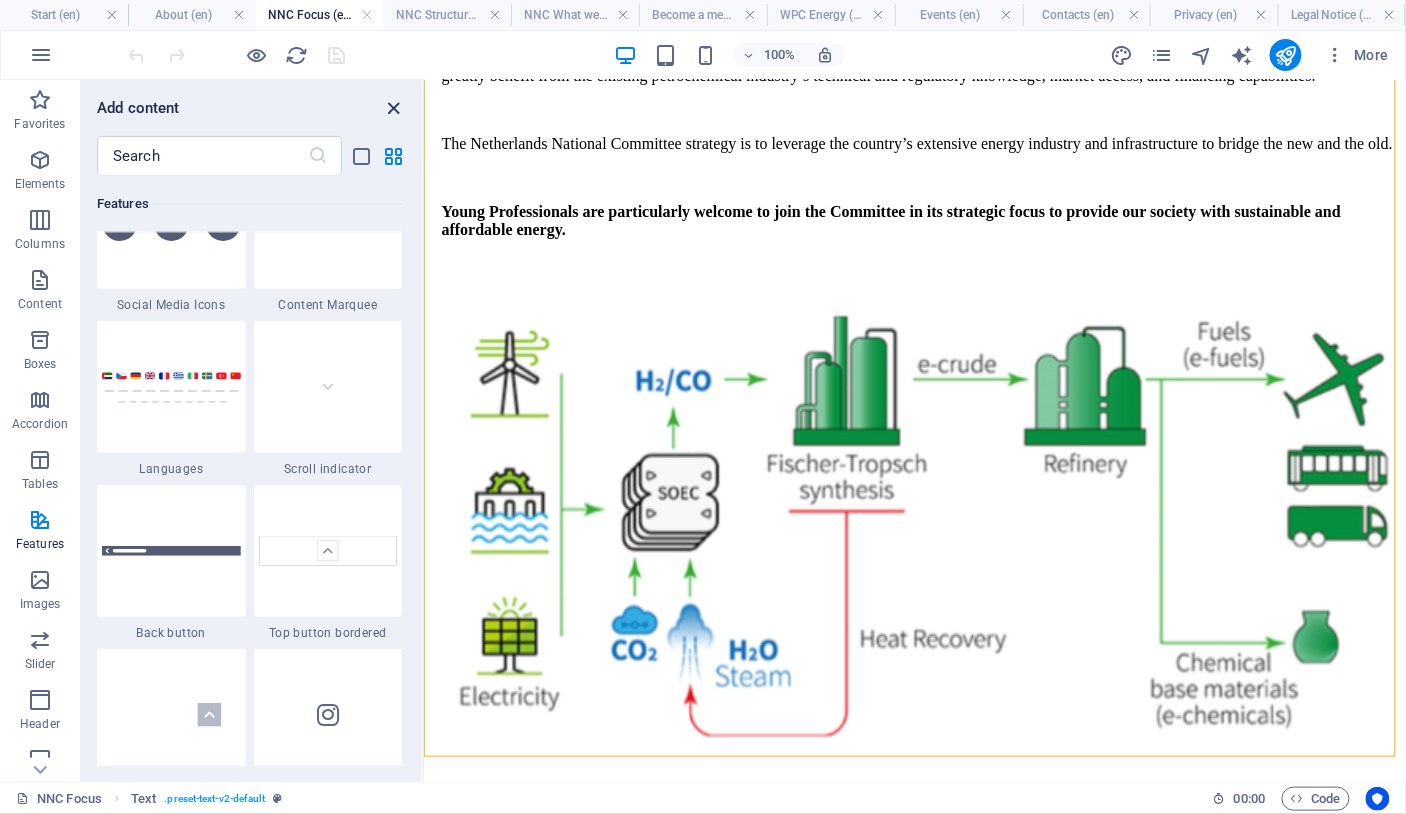 click at bounding box center [394, 108] 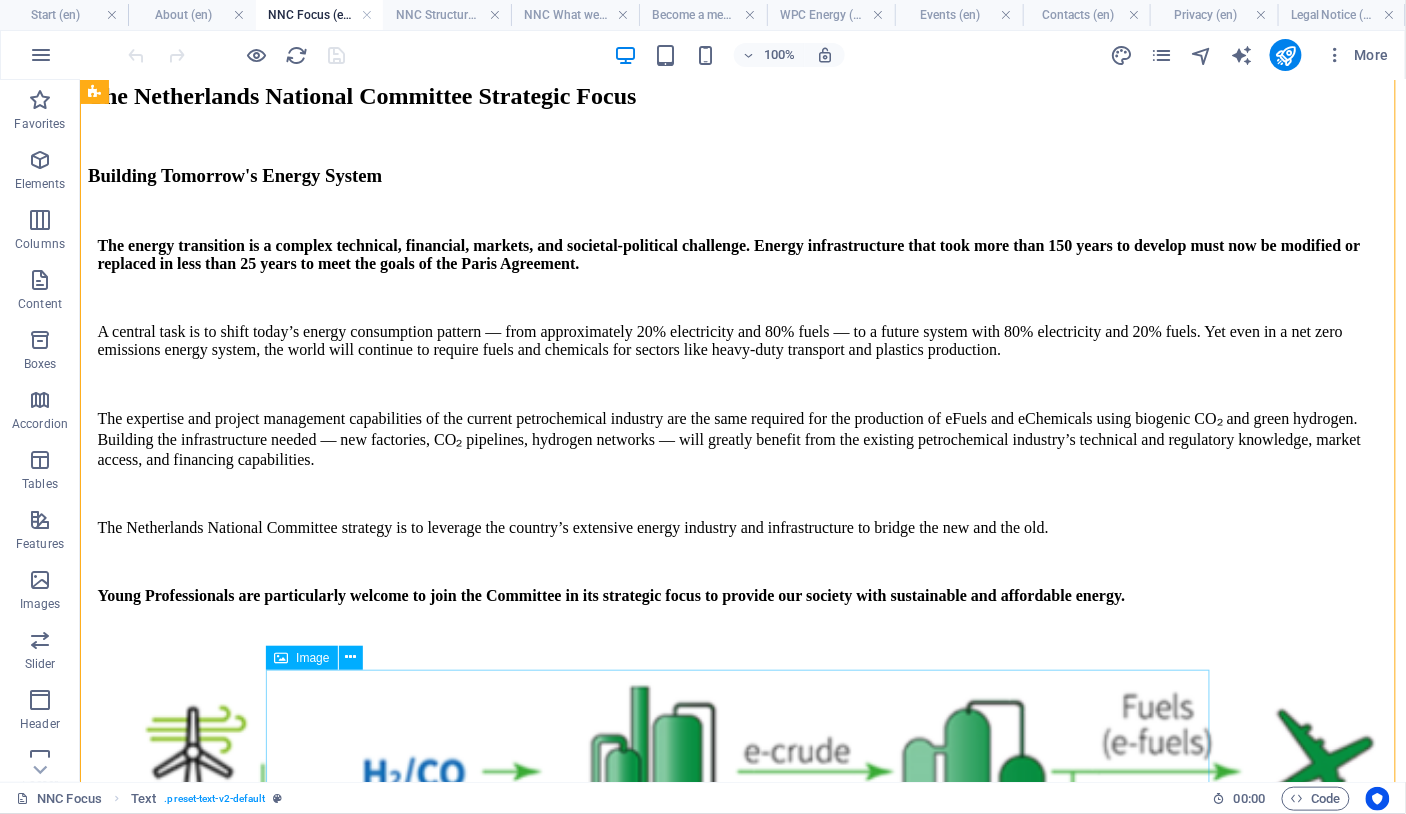 scroll, scrollTop: 0, scrollLeft: 0, axis: both 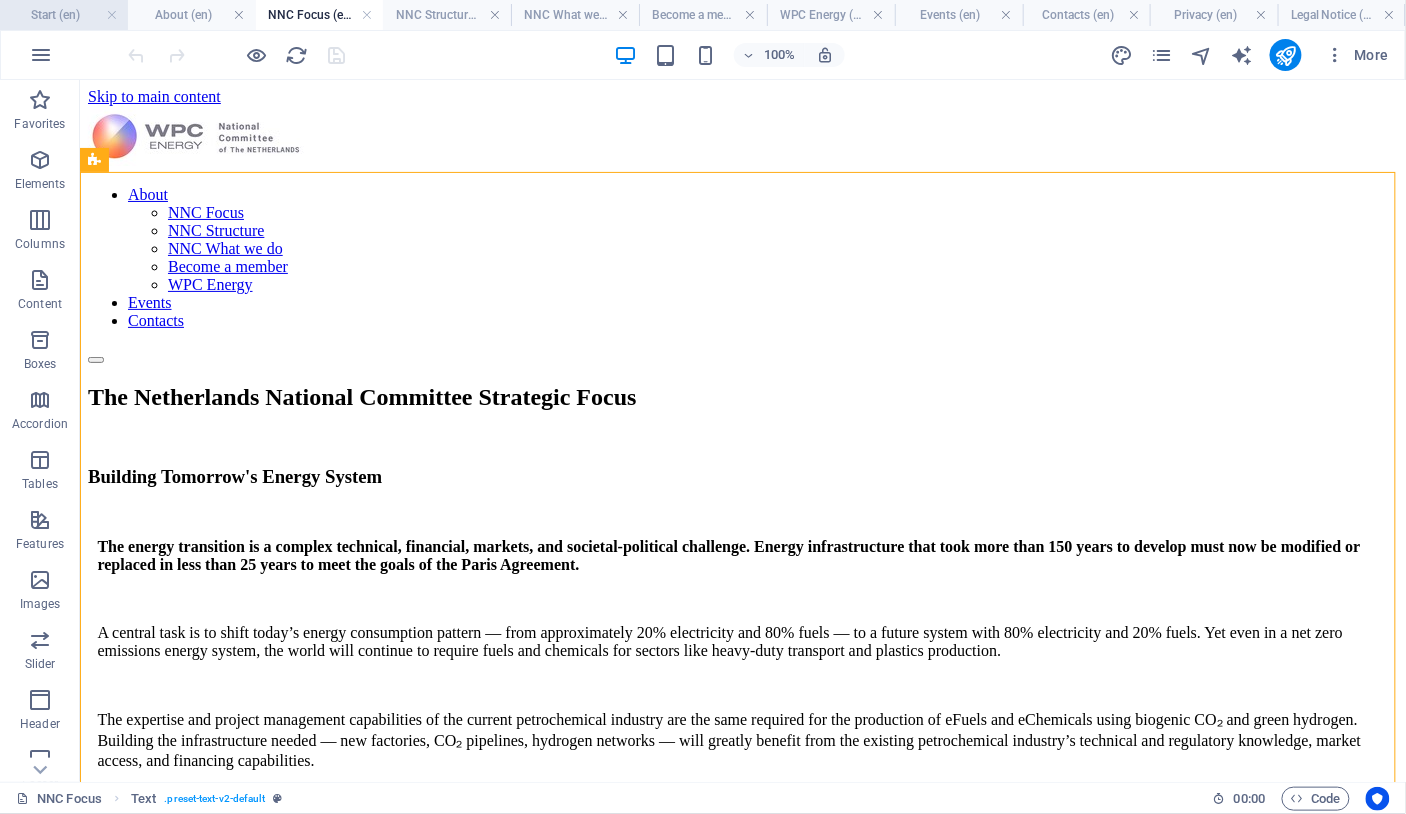 click on "Start (en)" at bounding box center [64, 15] 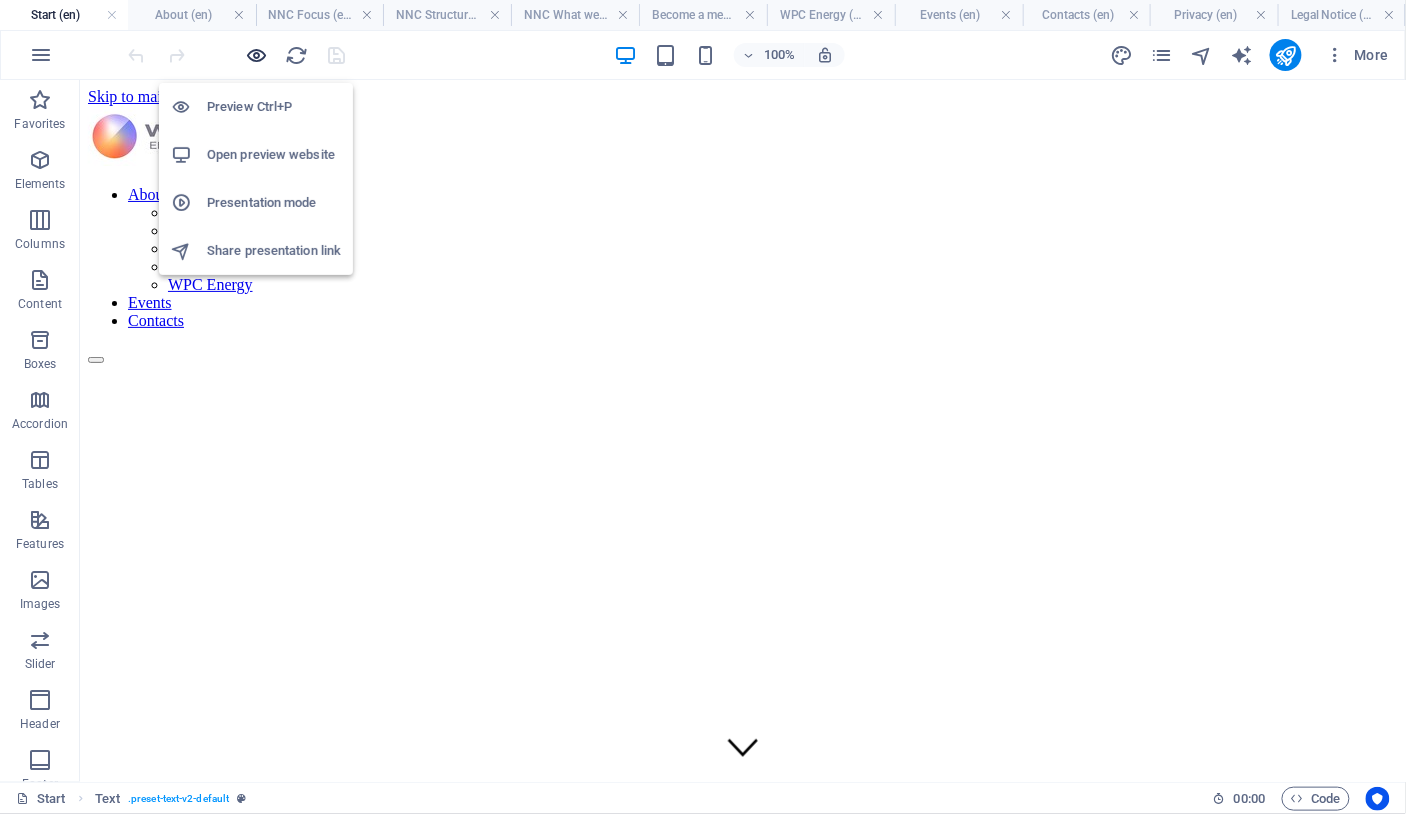 click at bounding box center [257, 55] 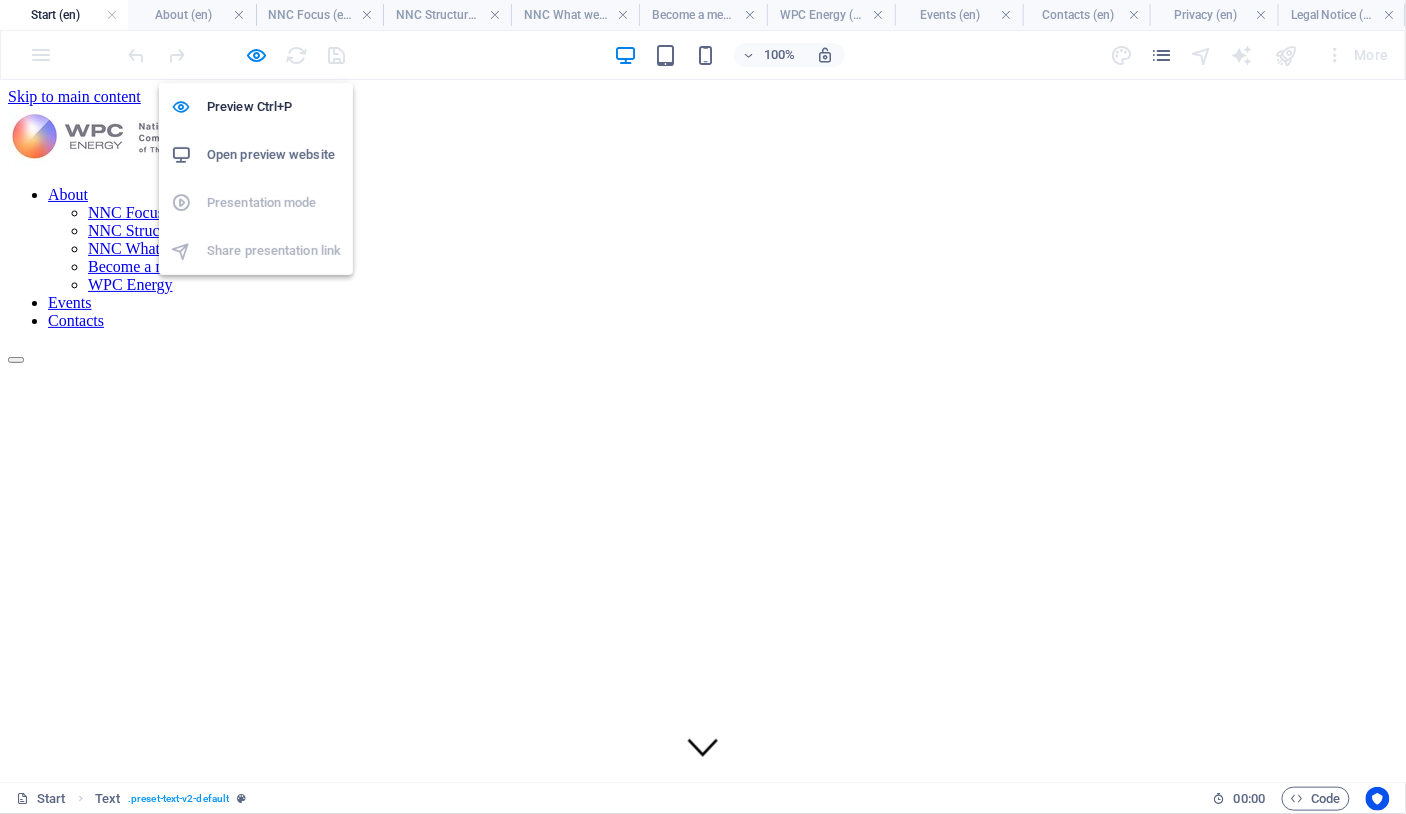 click on "Open preview website" at bounding box center [274, 155] 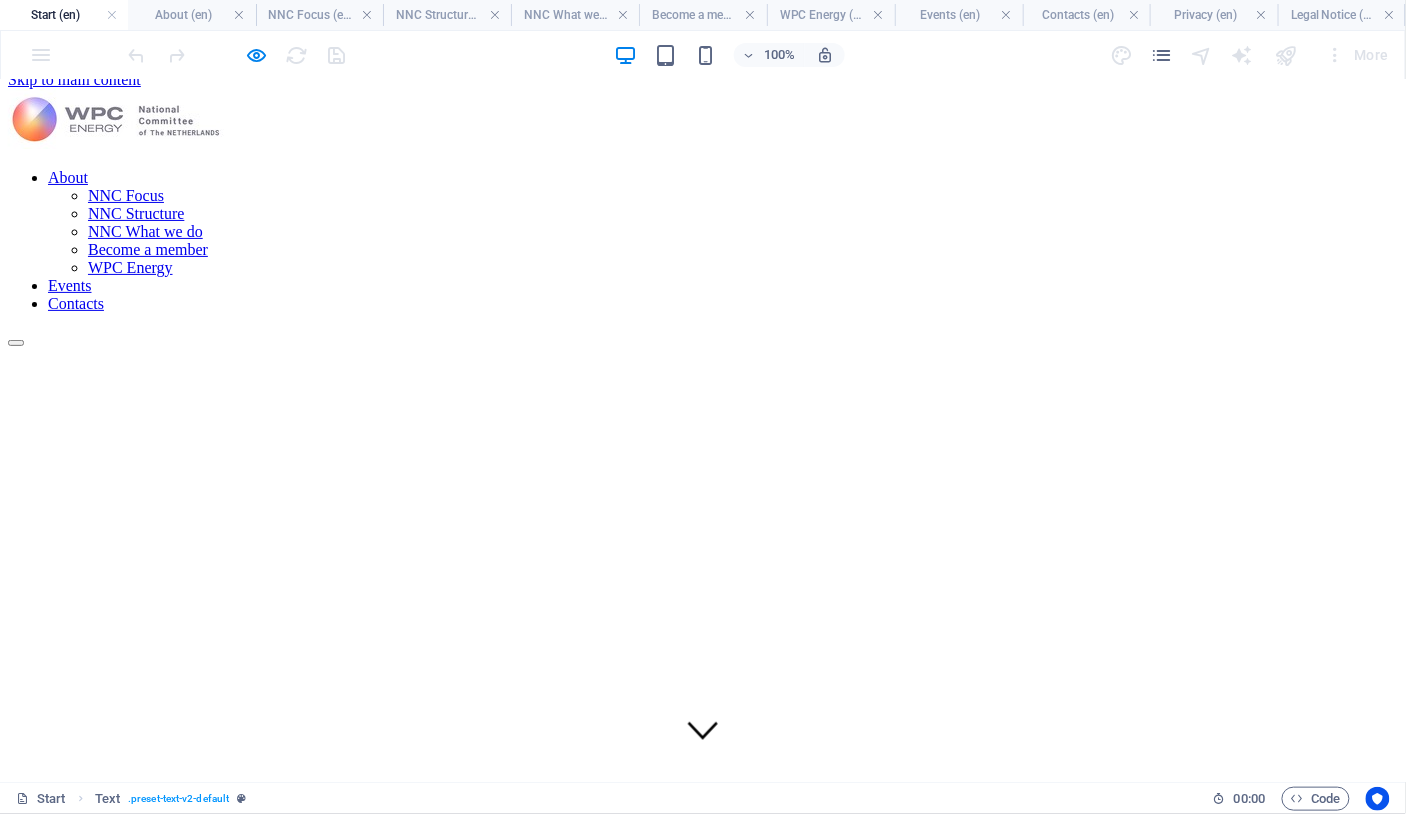 scroll, scrollTop: 0, scrollLeft: 0, axis: both 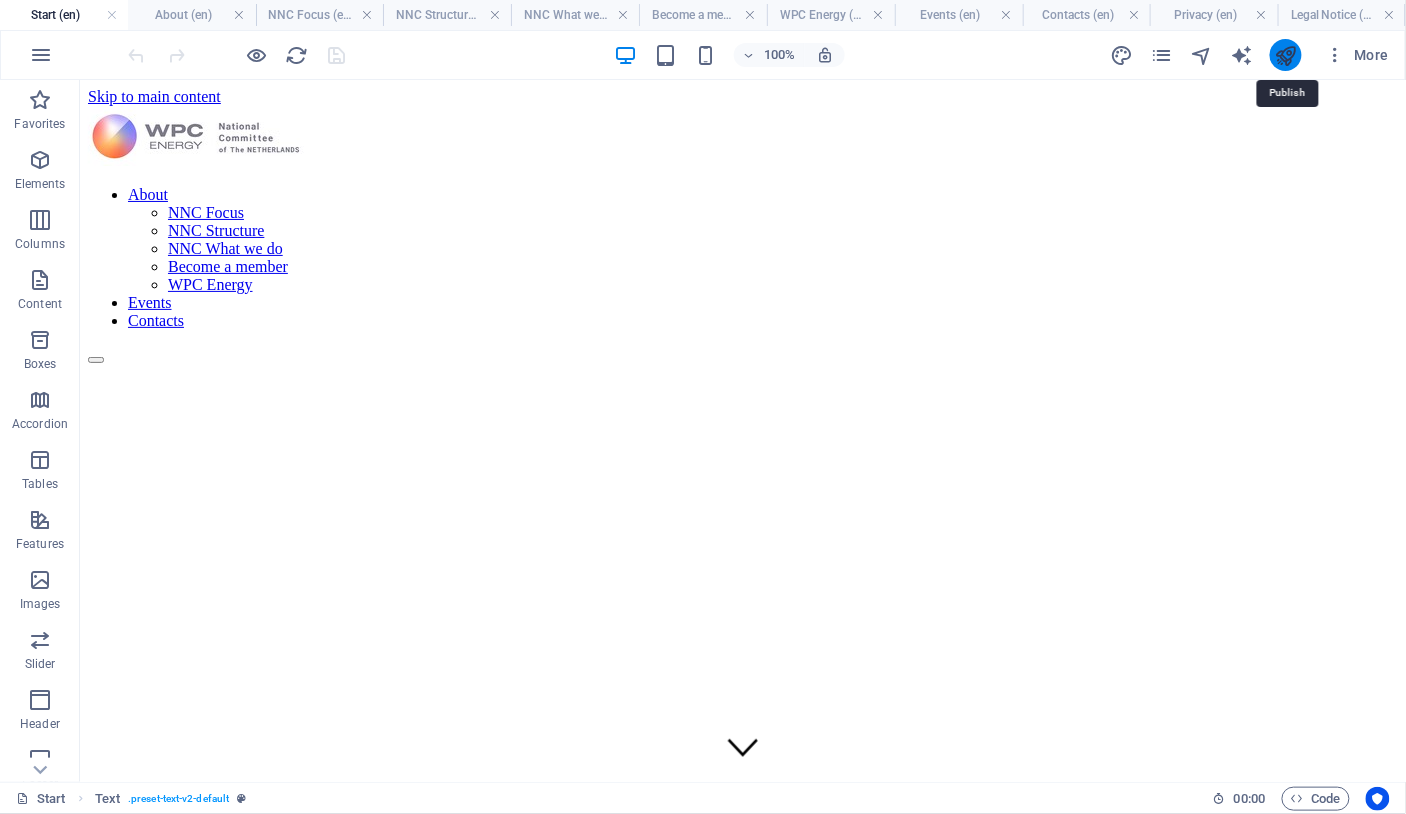 click at bounding box center [1285, 55] 